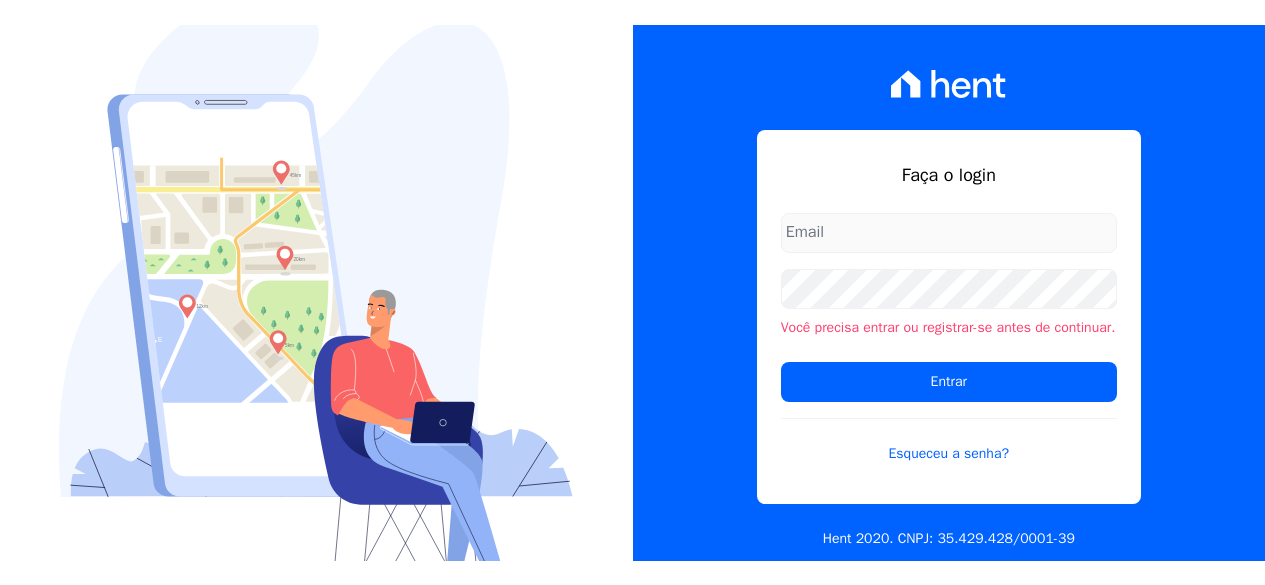 scroll, scrollTop: 0, scrollLeft: 0, axis: both 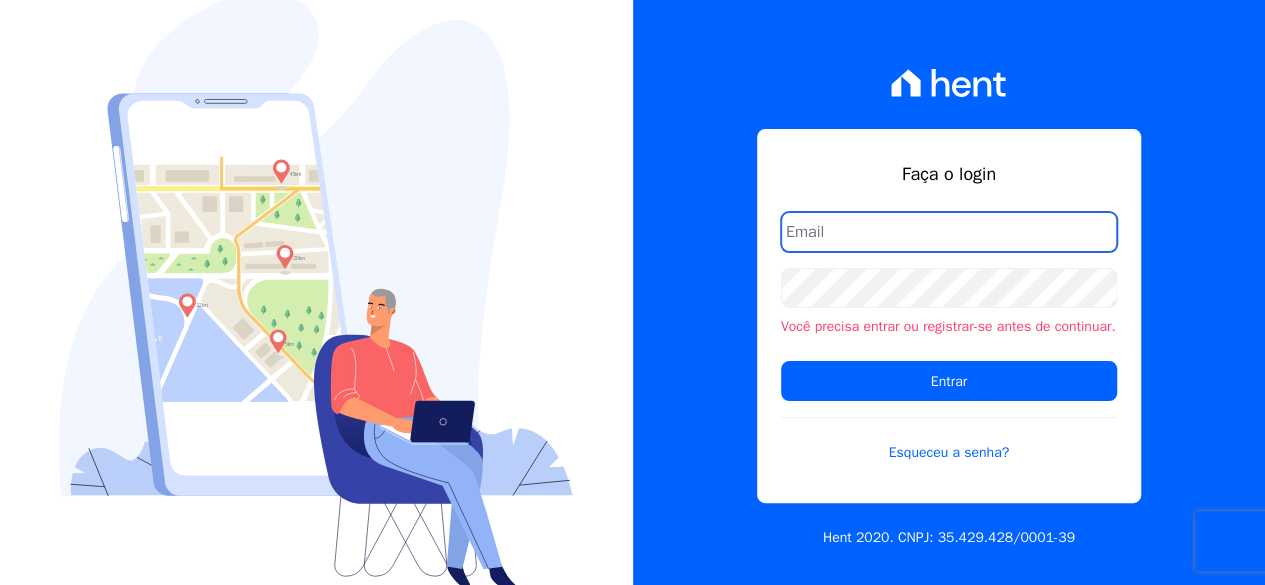click at bounding box center [949, 232] 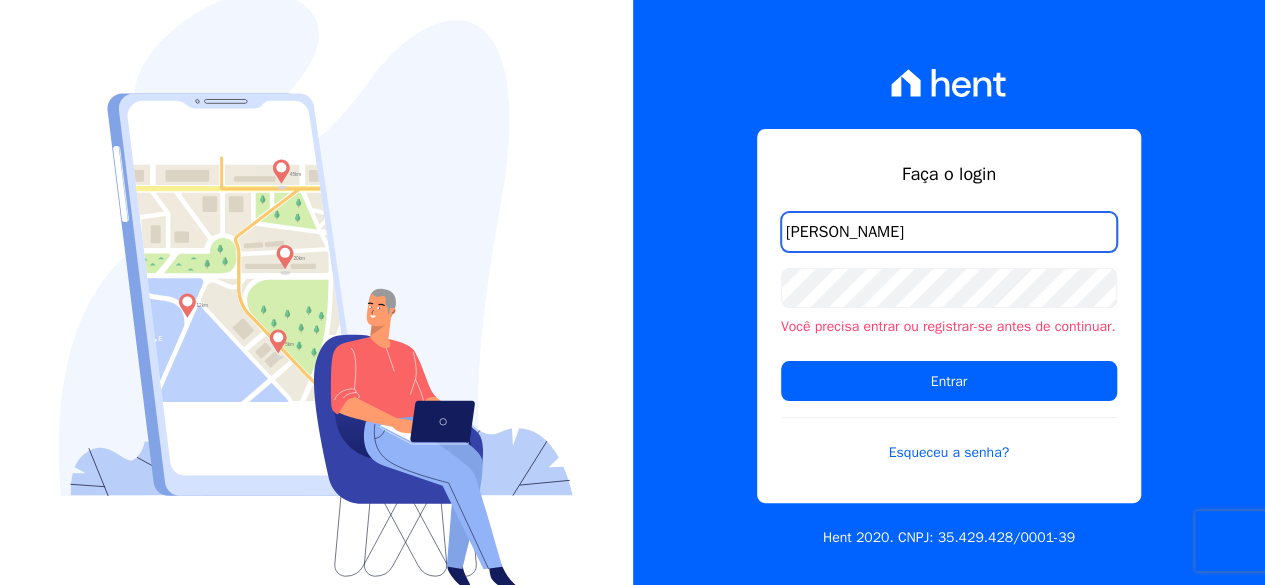 type on "[PERSON_NAME][EMAIL_ADDRESS][PERSON_NAME][DOMAIN_NAME]" 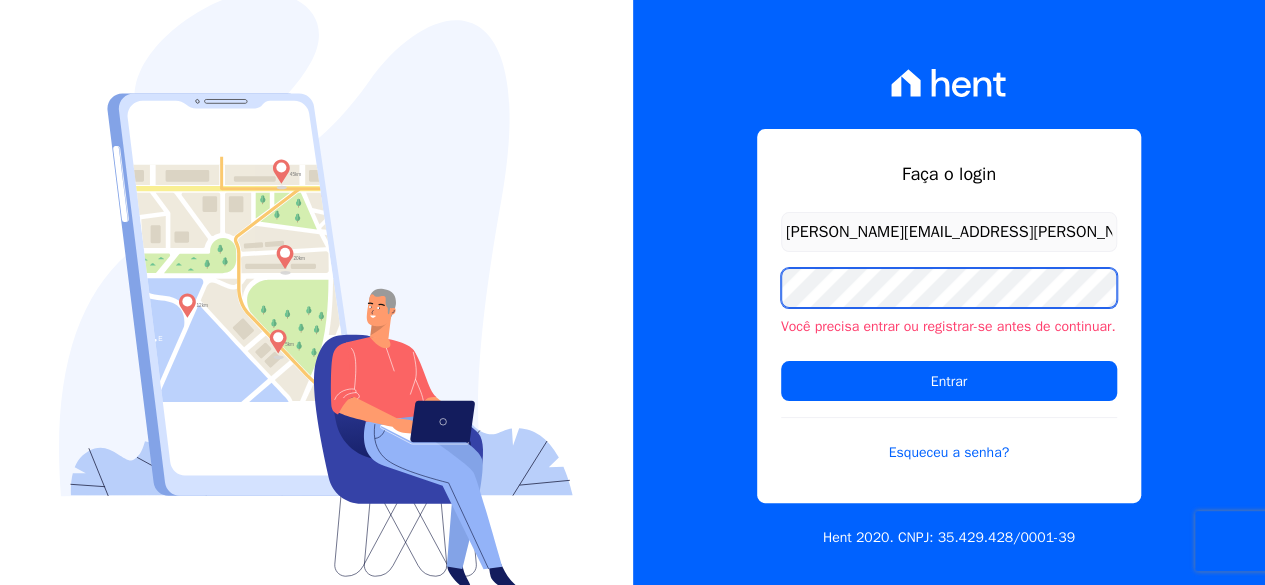 click on "Entrar" at bounding box center [949, 381] 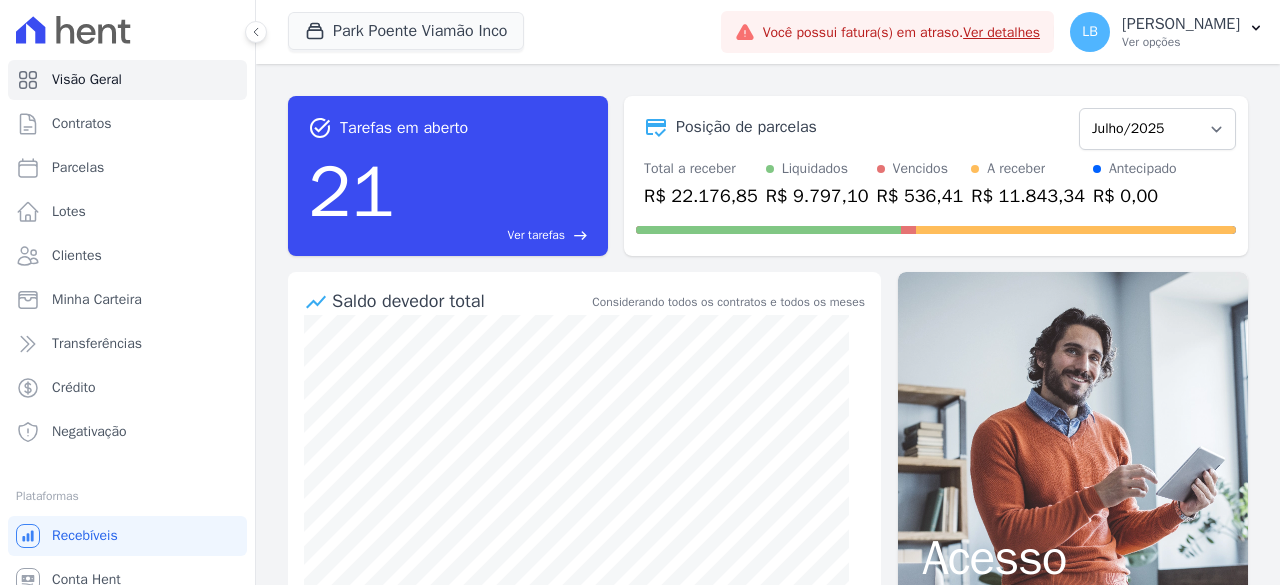 scroll, scrollTop: 0, scrollLeft: 0, axis: both 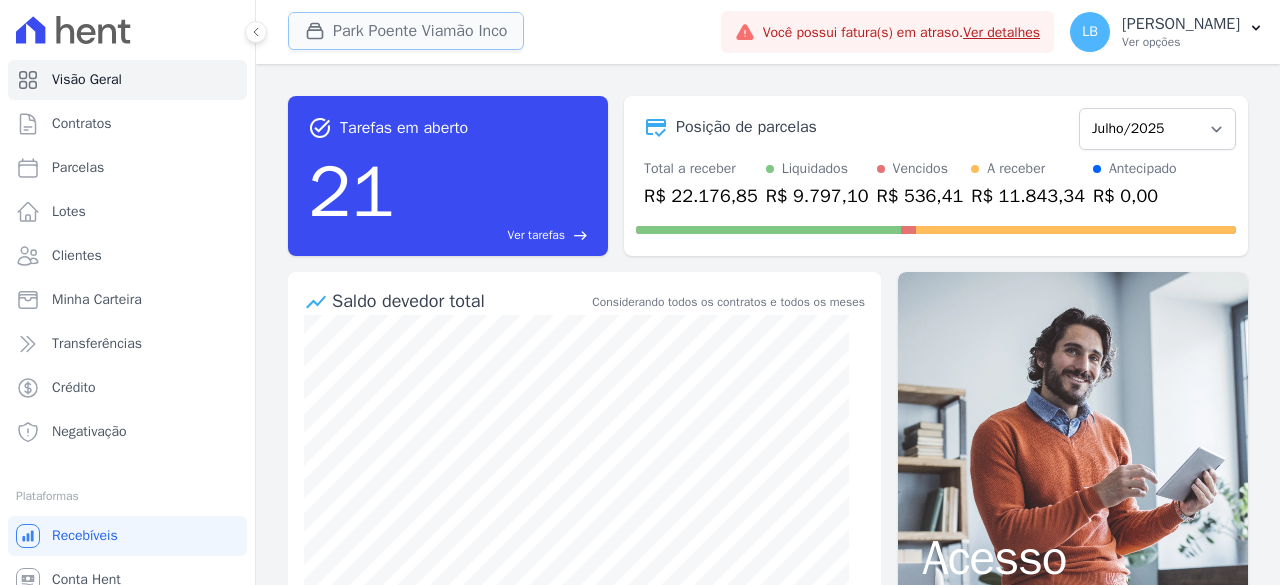 click on "Park Poente Viamão   Inco" at bounding box center [406, 31] 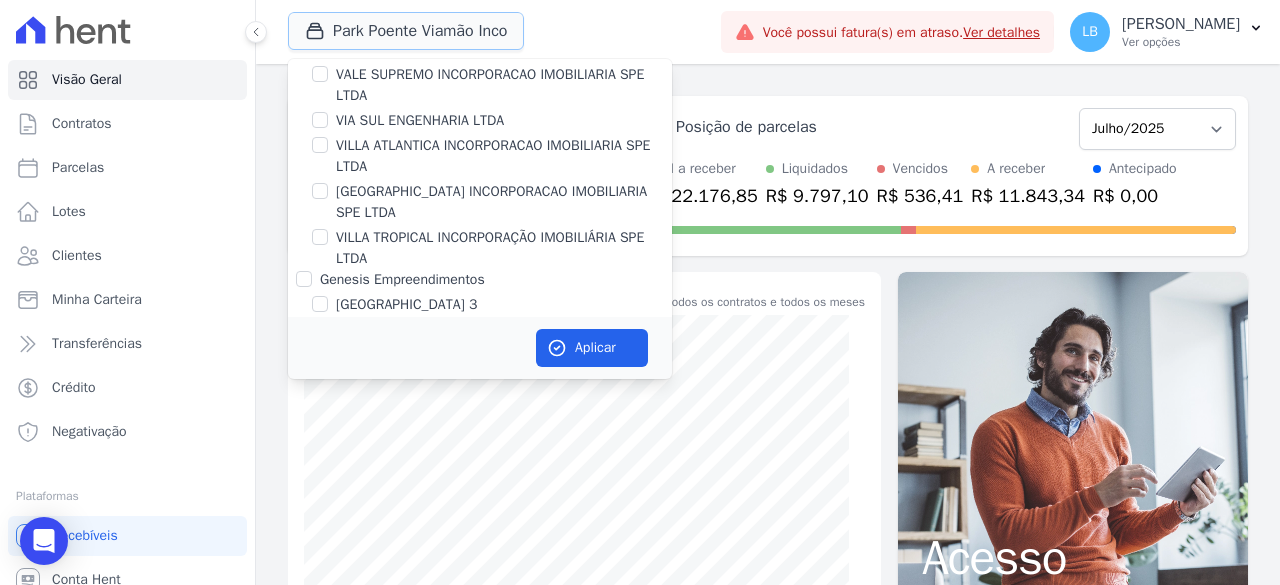 scroll, scrollTop: 800, scrollLeft: 0, axis: vertical 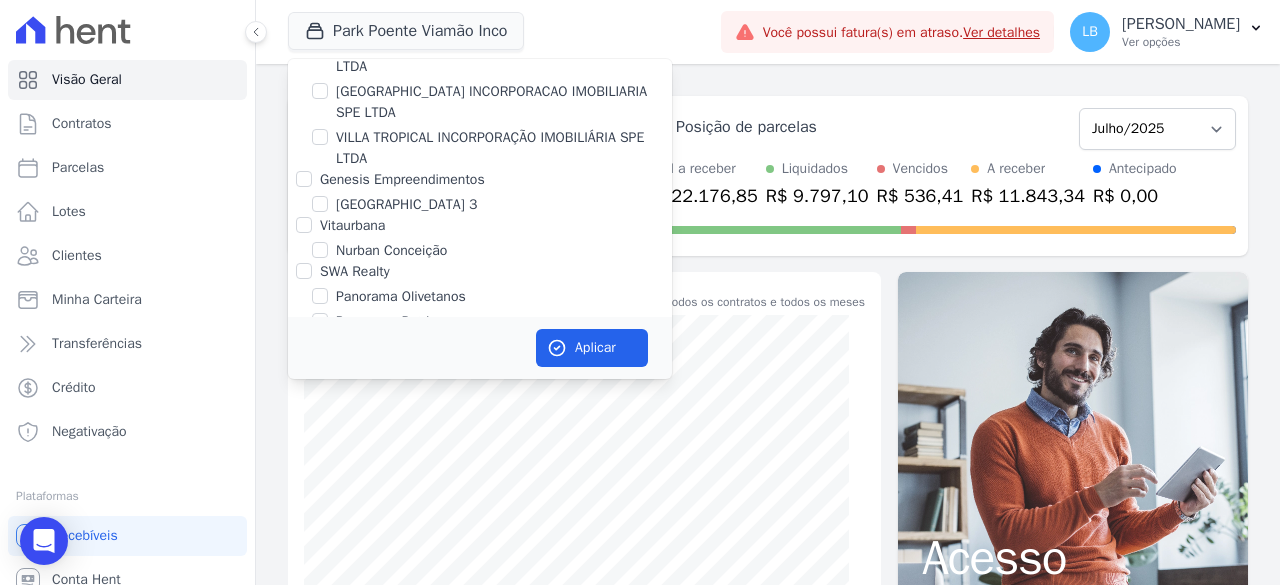 click on "VILLA FIORE INCORPORACAO IMOBILIARIA SPE LTDA" at bounding box center [504, 102] 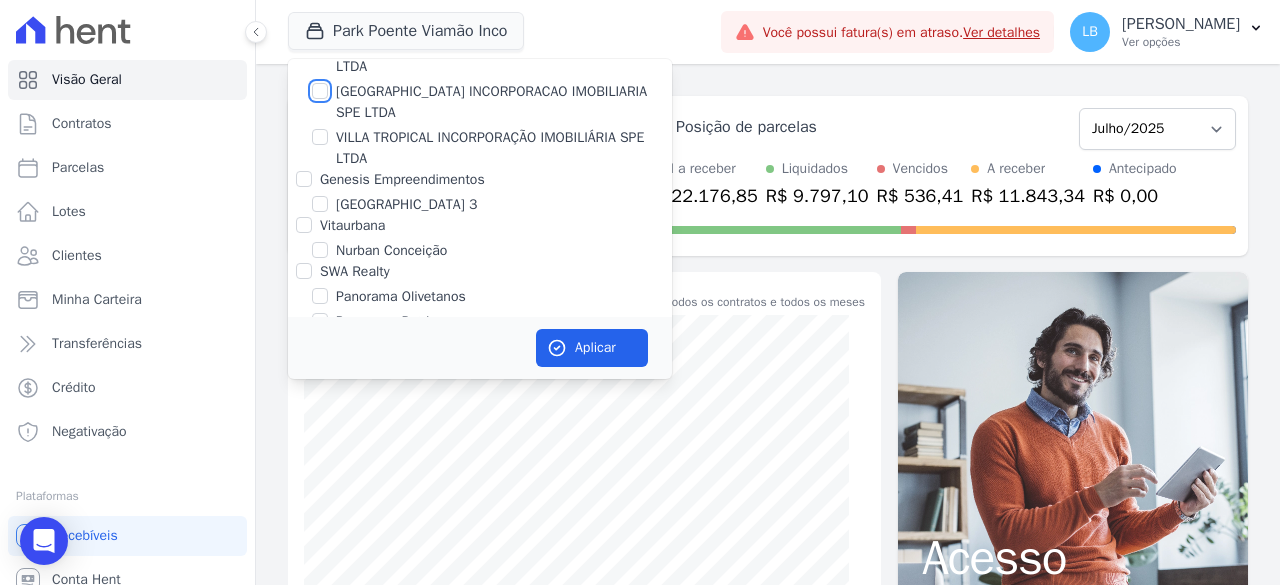 click on "VILLA FIORE INCORPORACAO IMOBILIARIA SPE LTDA" at bounding box center [320, 91] 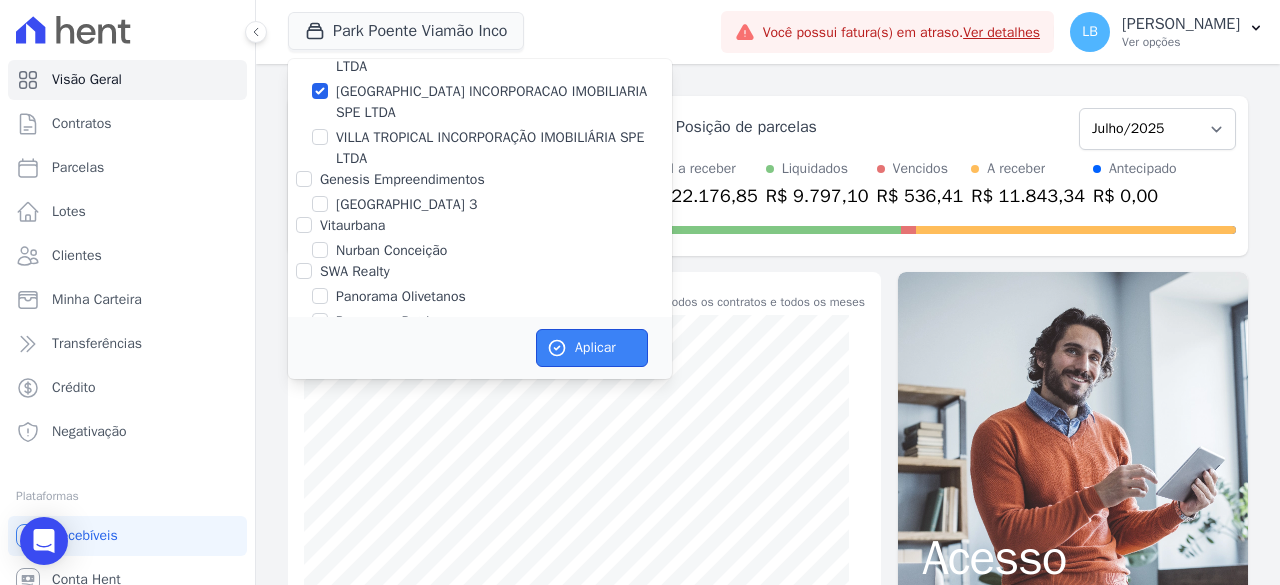 click on "Aplicar" at bounding box center (592, 348) 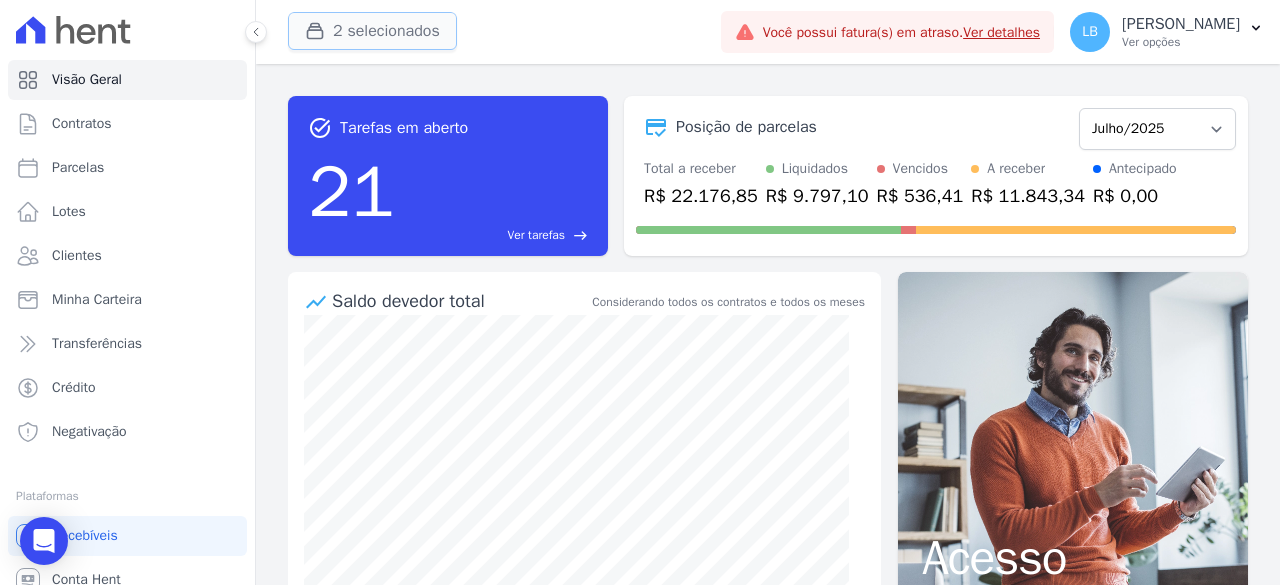 click on "2 selecionados" at bounding box center [372, 31] 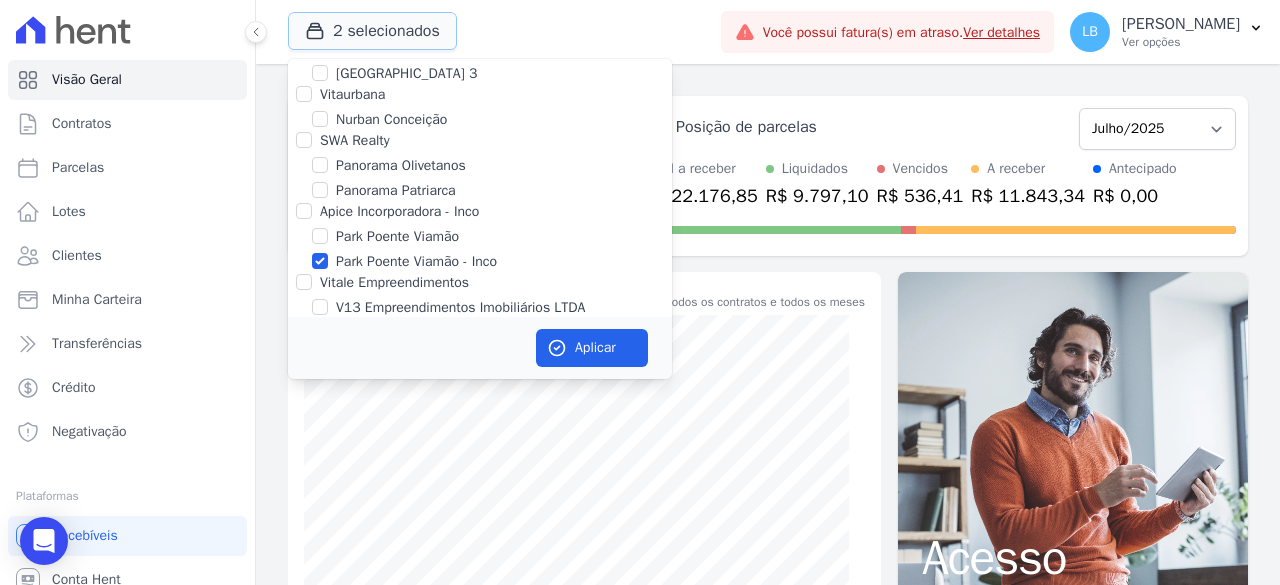 scroll, scrollTop: 1098, scrollLeft: 0, axis: vertical 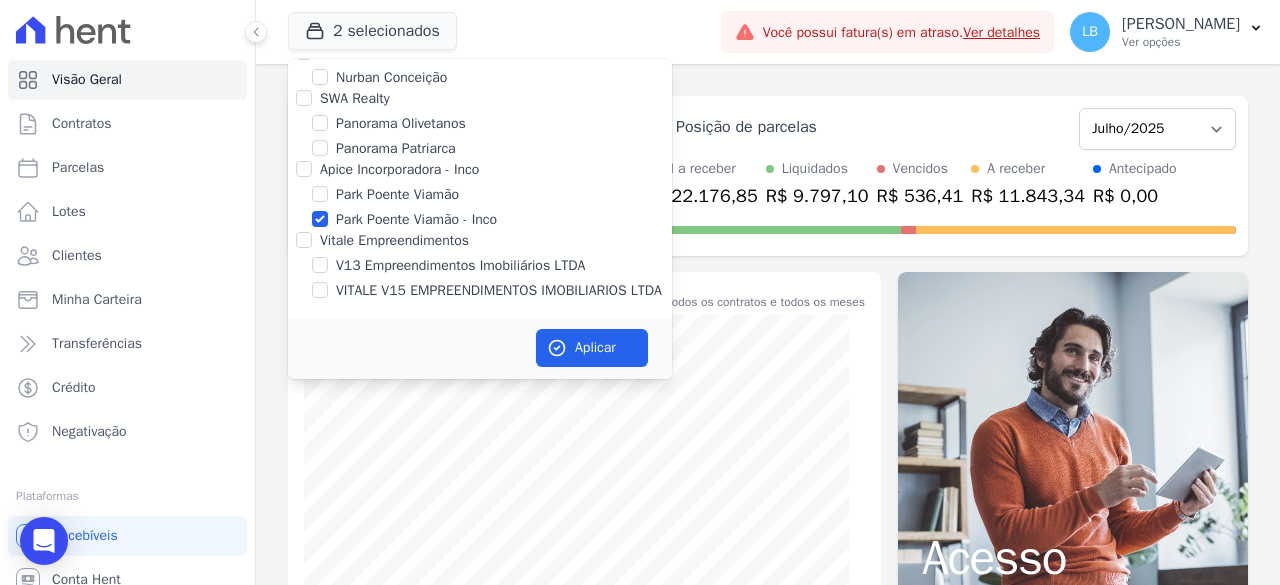 click at bounding box center [320, 219] 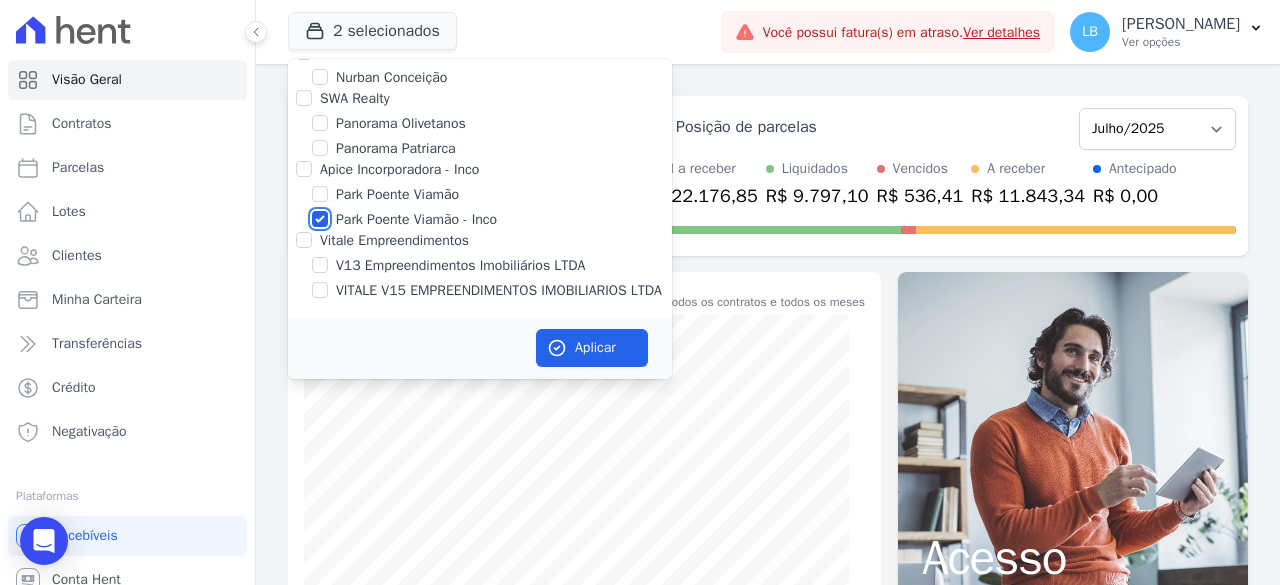 click on "Park Poente Viamão - Inco" at bounding box center (320, 219) 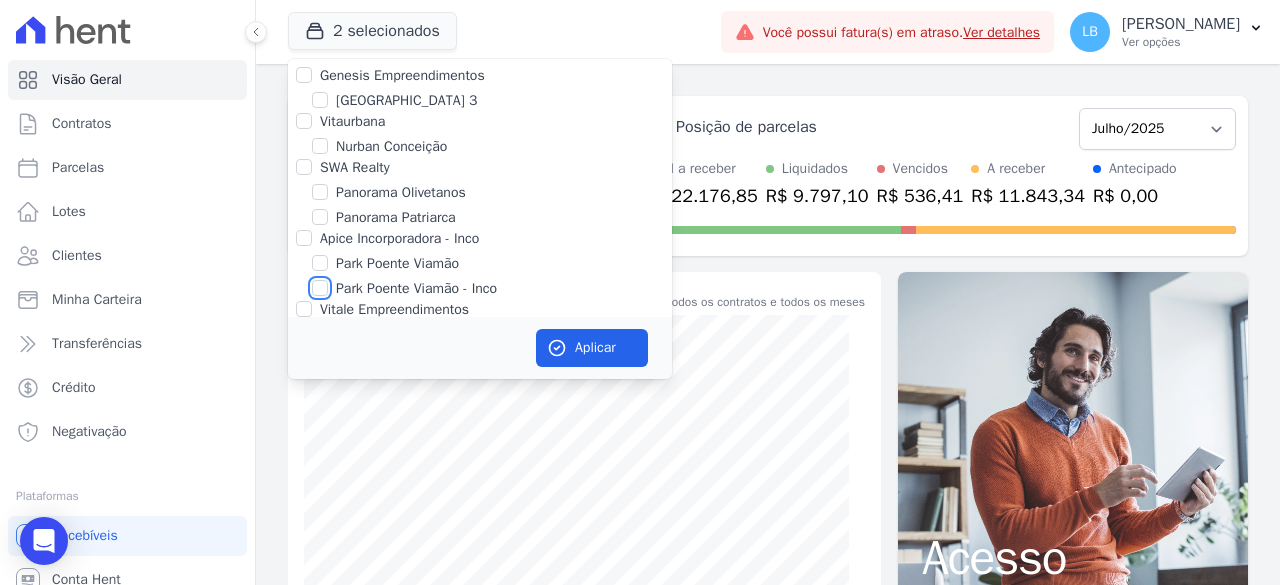 scroll, scrollTop: 898, scrollLeft: 0, axis: vertical 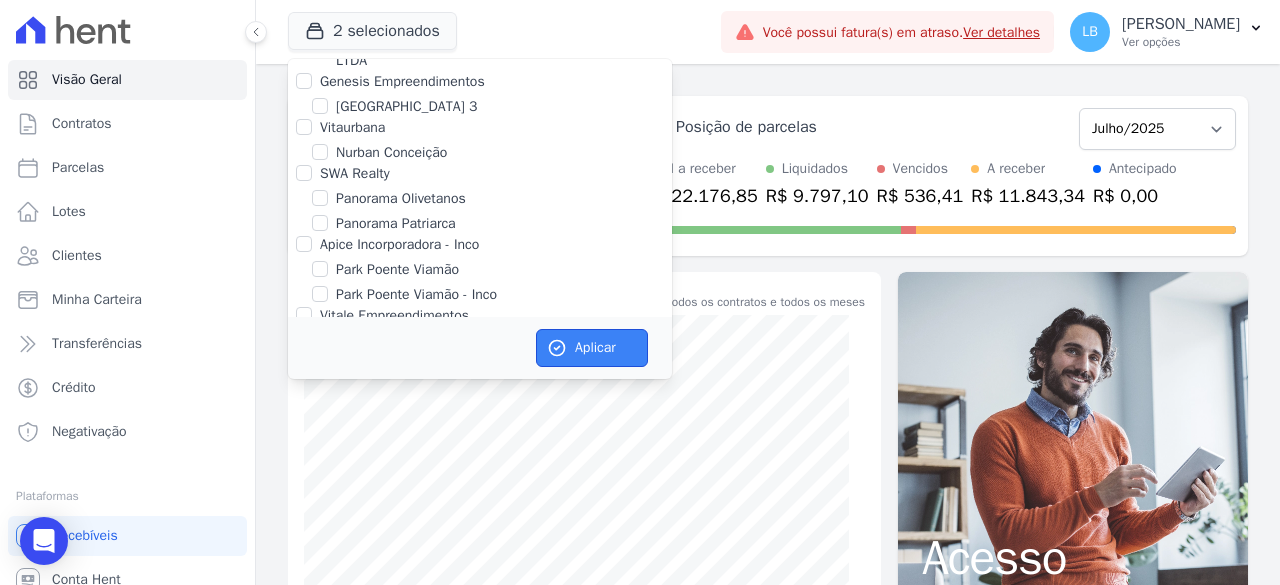click on "Aplicar" at bounding box center [592, 348] 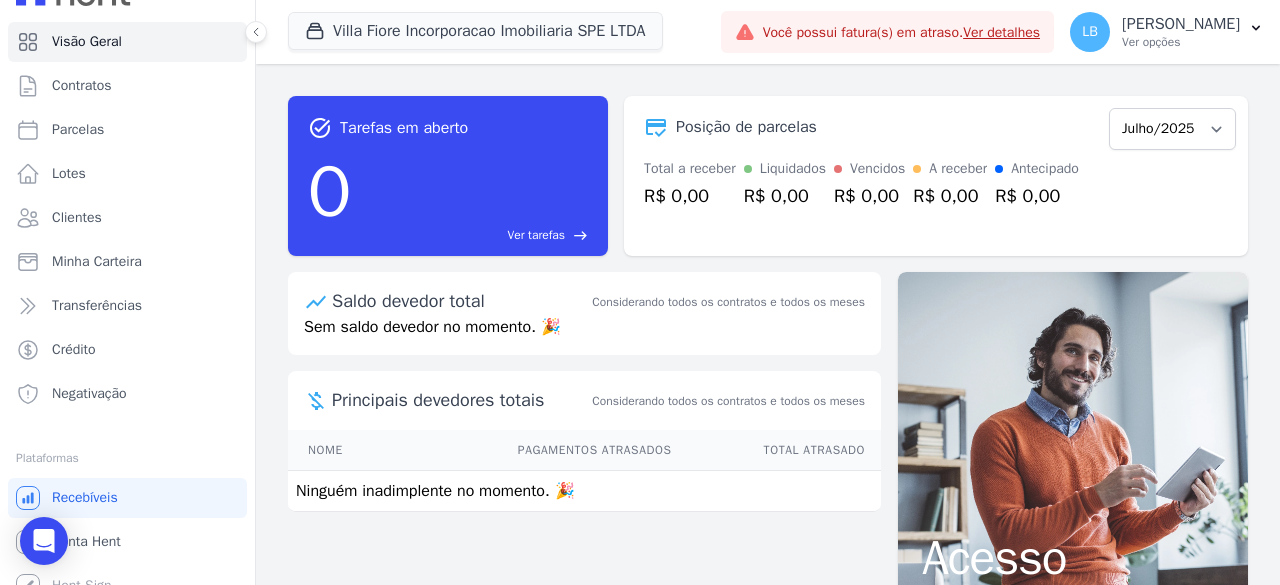 scroll, scrollTop: 58, scrollLeft: 0, axis: vertical 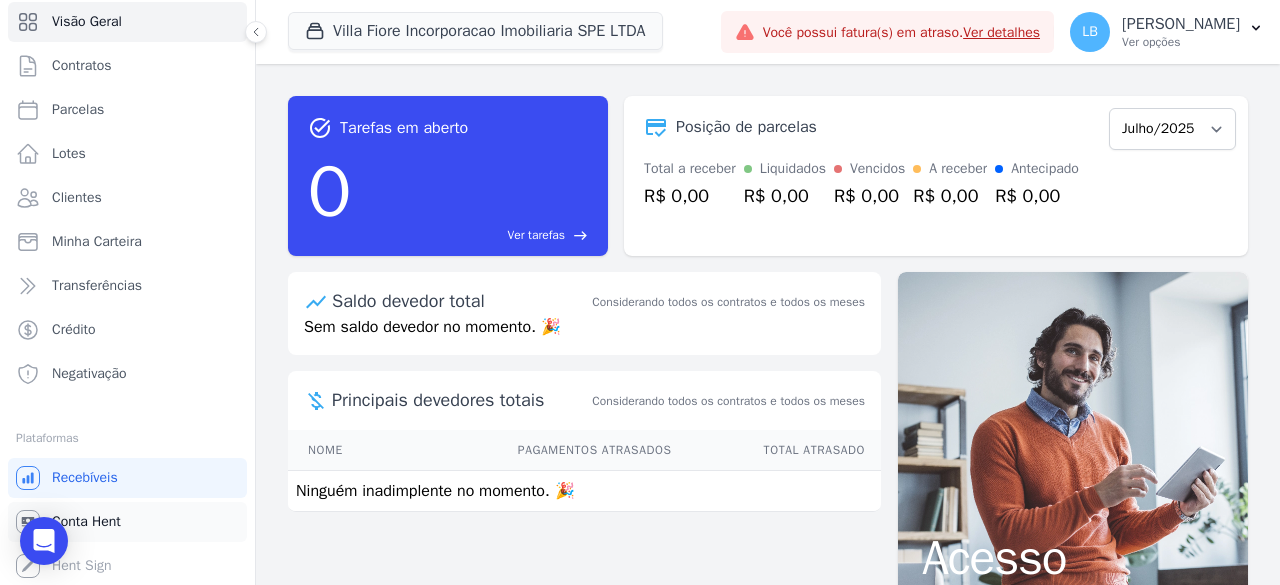 click on "Conta Hent" at bounding box center (127, 522) 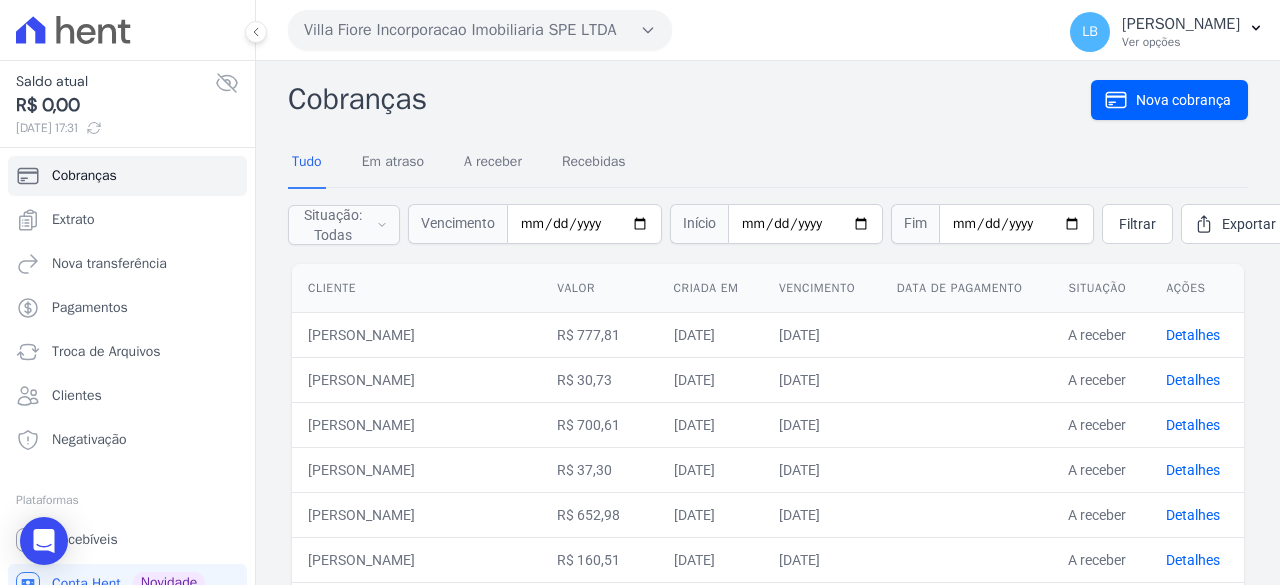 click on "Villa Fiore Incorporacao Imobiliaria SPE LTDA" at bounding box center [480, 30] 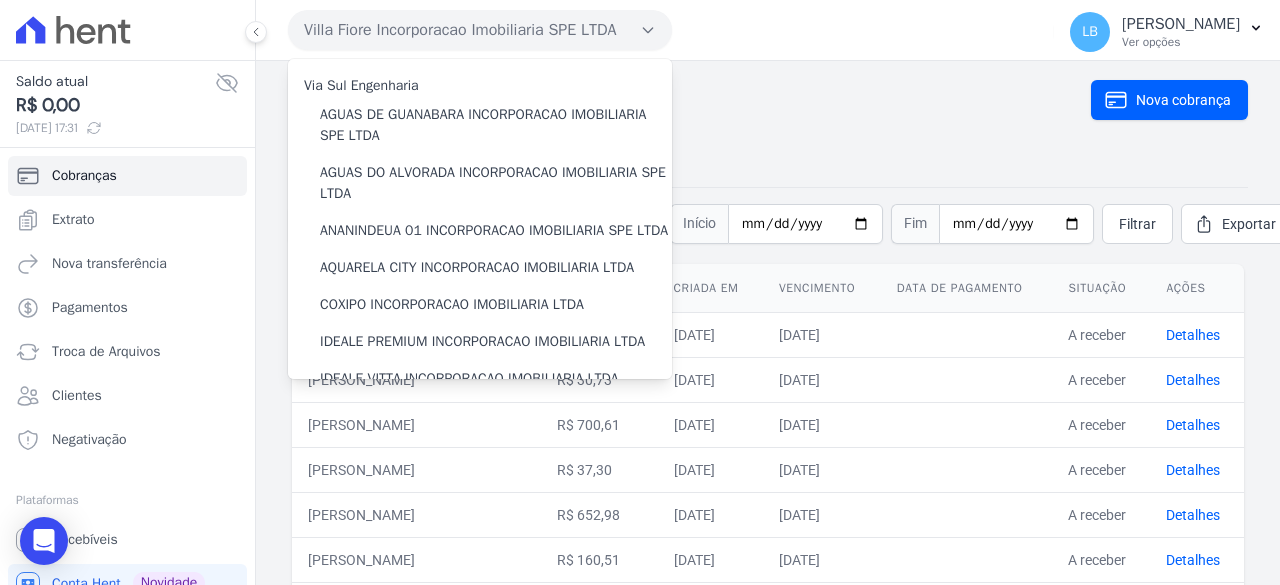 click on "Villa Fiore Incorporacao Imobiliaria SPE LTDA" at bounding box center [480, 30] 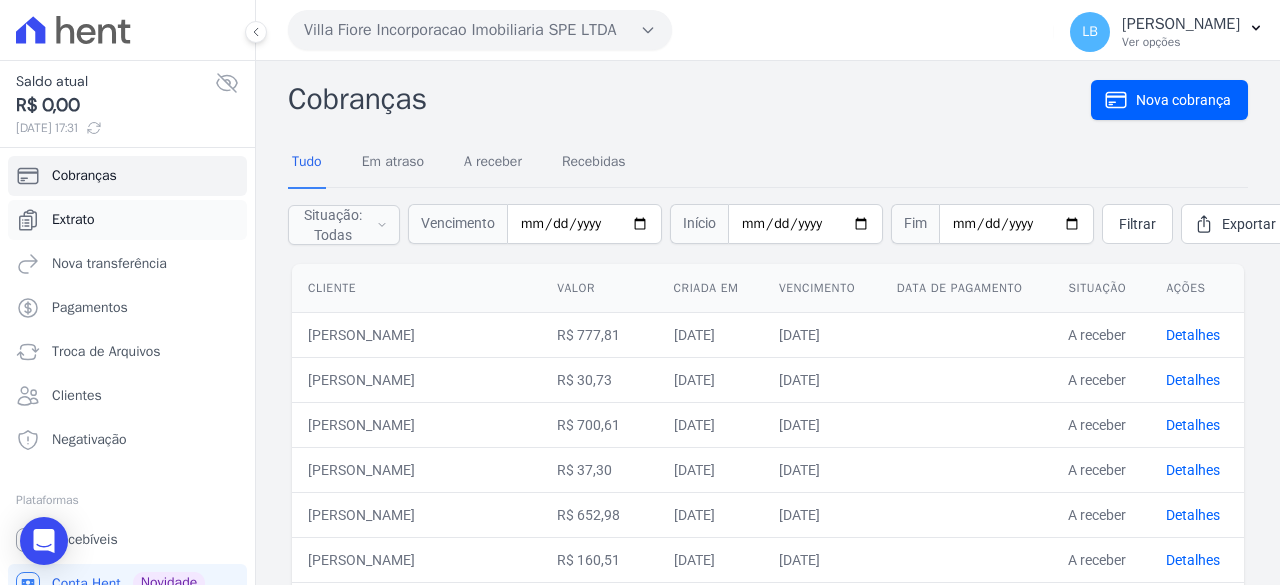 click on "Extrato" at bounding box center [127, 220] 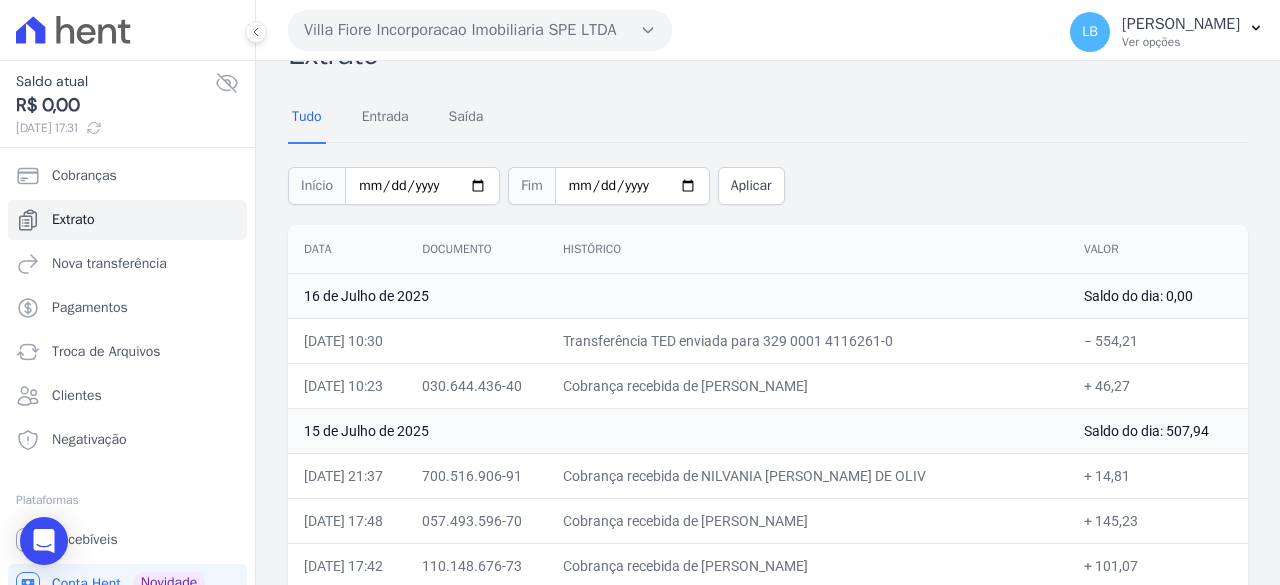 scroll, scrollTop: 0, scrollLeft: 0, axis: both 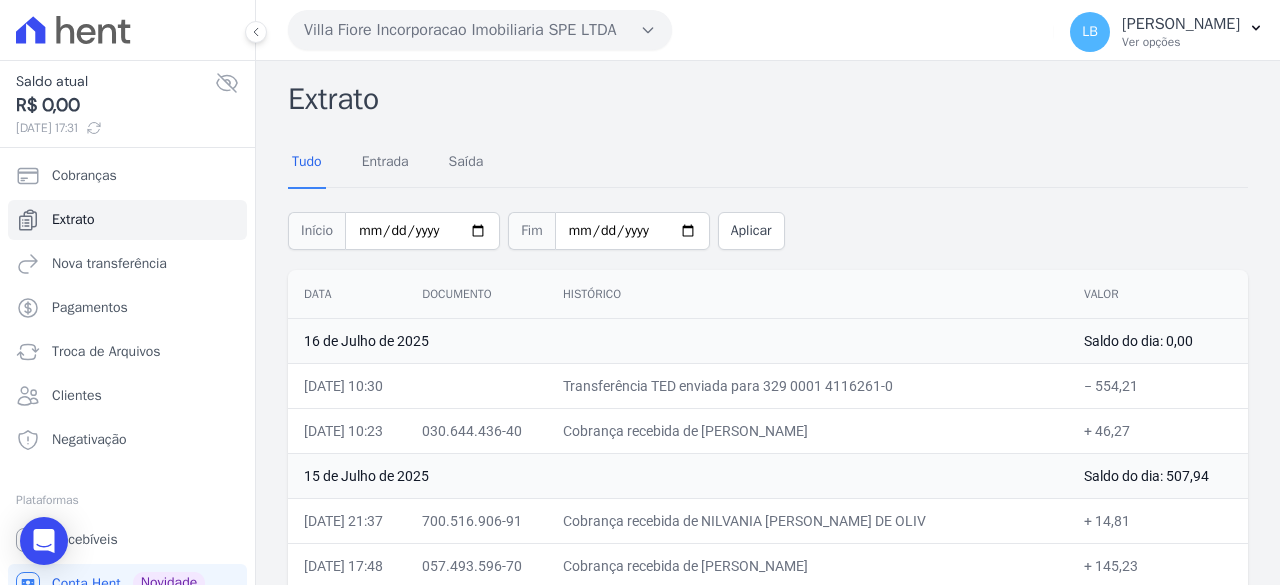 click 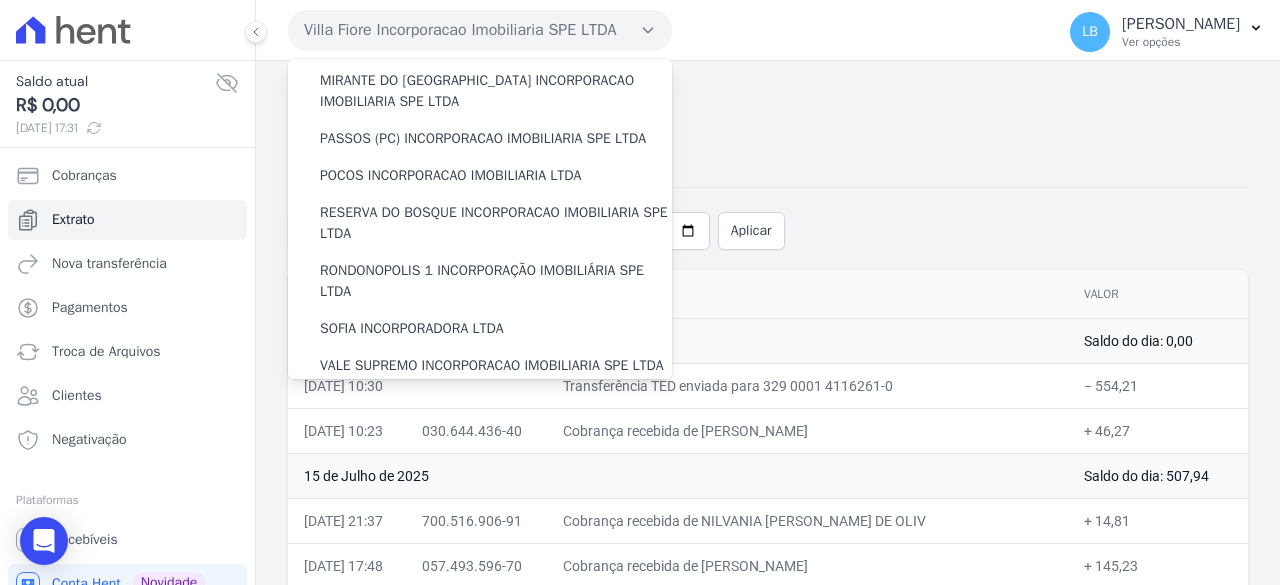 scroll, scrollTop: 600, scrollLeft: 0, axis: vertical 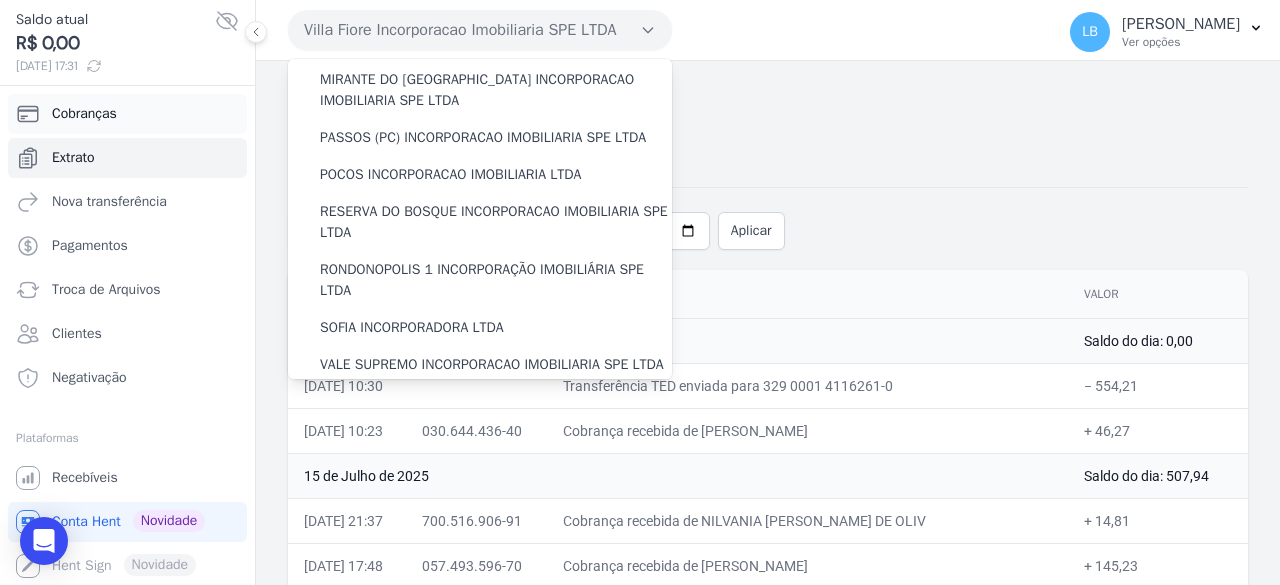 click on "Cobranças" at bounding box center (127, 114) 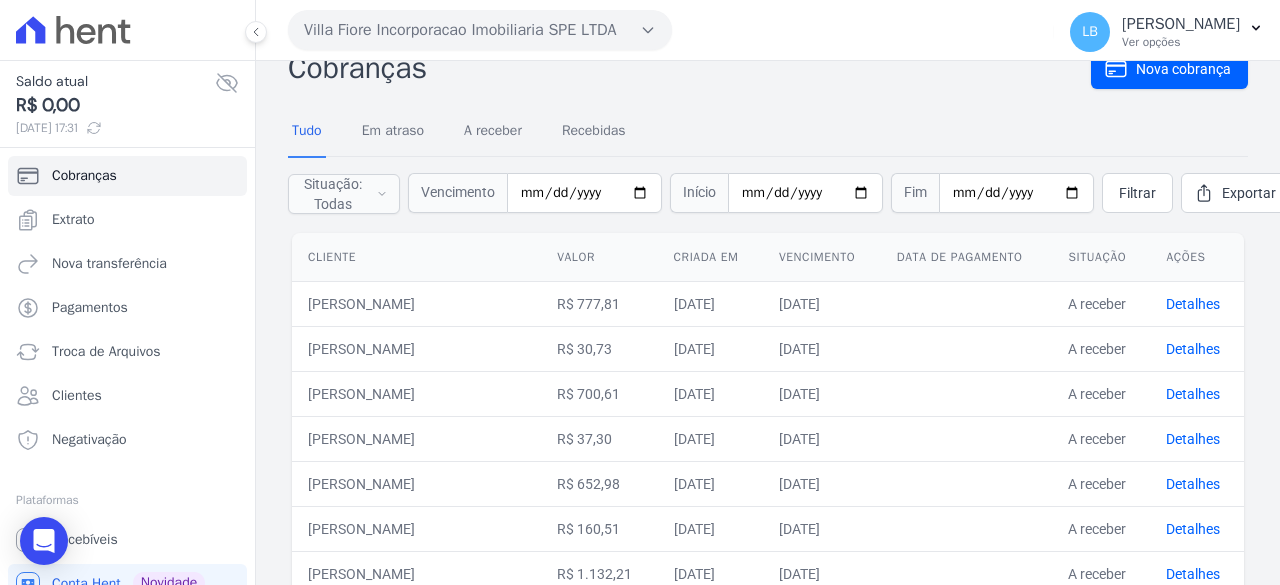scroll, scrollTop: 0, scrollLeft: 0, axis: both 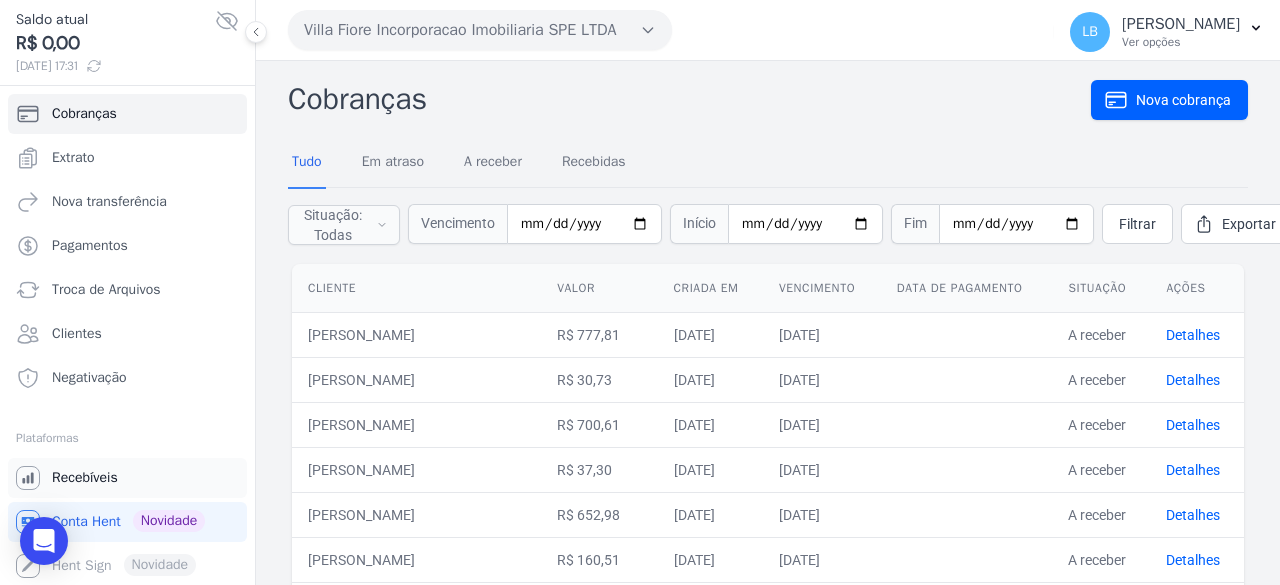 click on "Recebíveis" at bounding box center [85, 478] 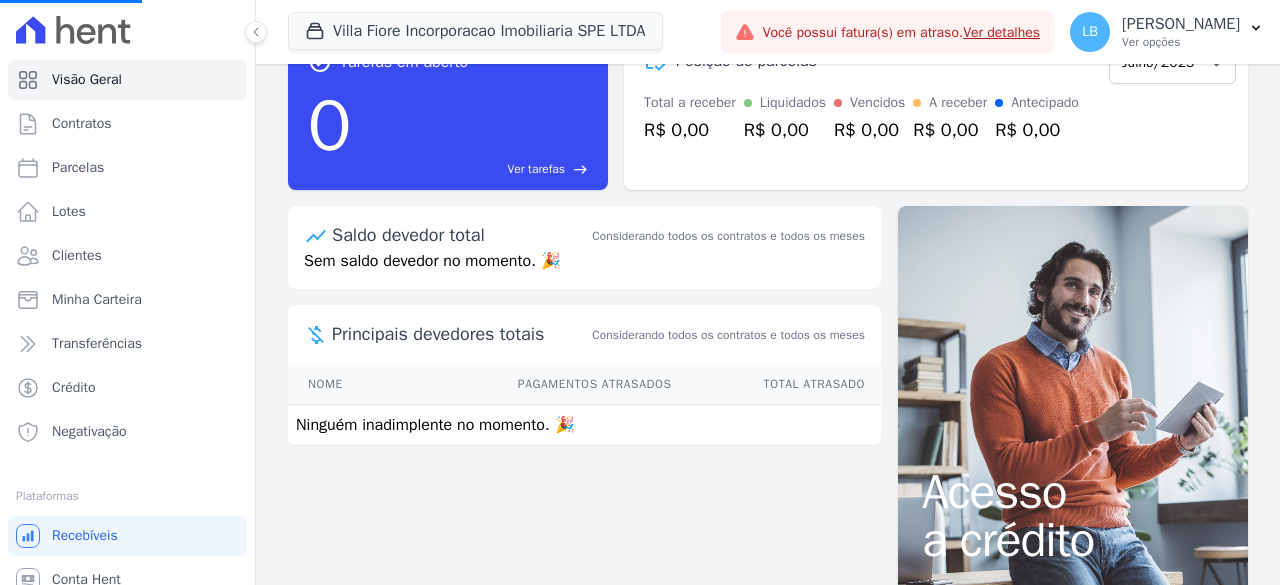scroll, scrollTop: 0, scrollLeft: 0, axis: both 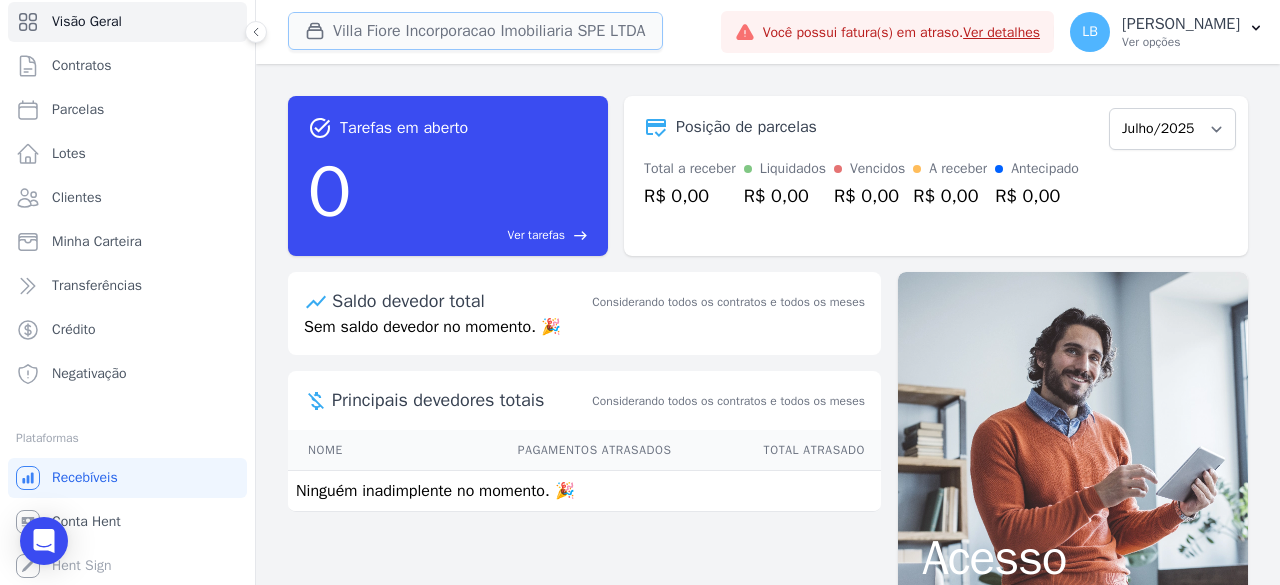 click on "Villa Fiore Incorporacao Imobiliaria SPE LTDA" at bounding box center [475, 31] 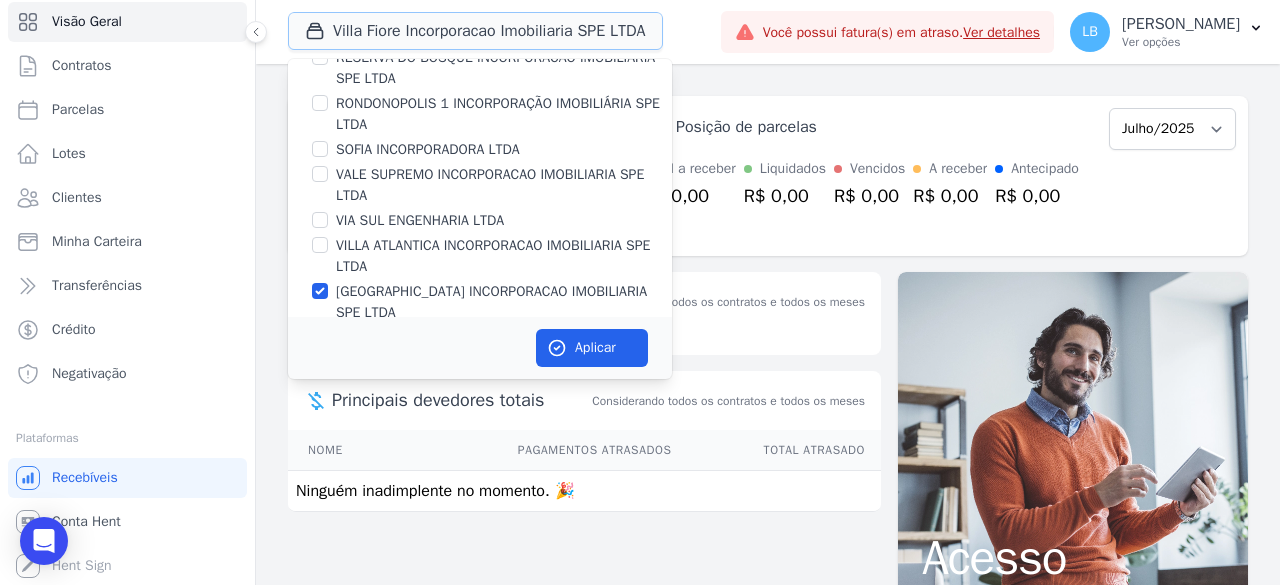 scroll, scrollTop: 700, scrollLeft: 0, axis: vertical 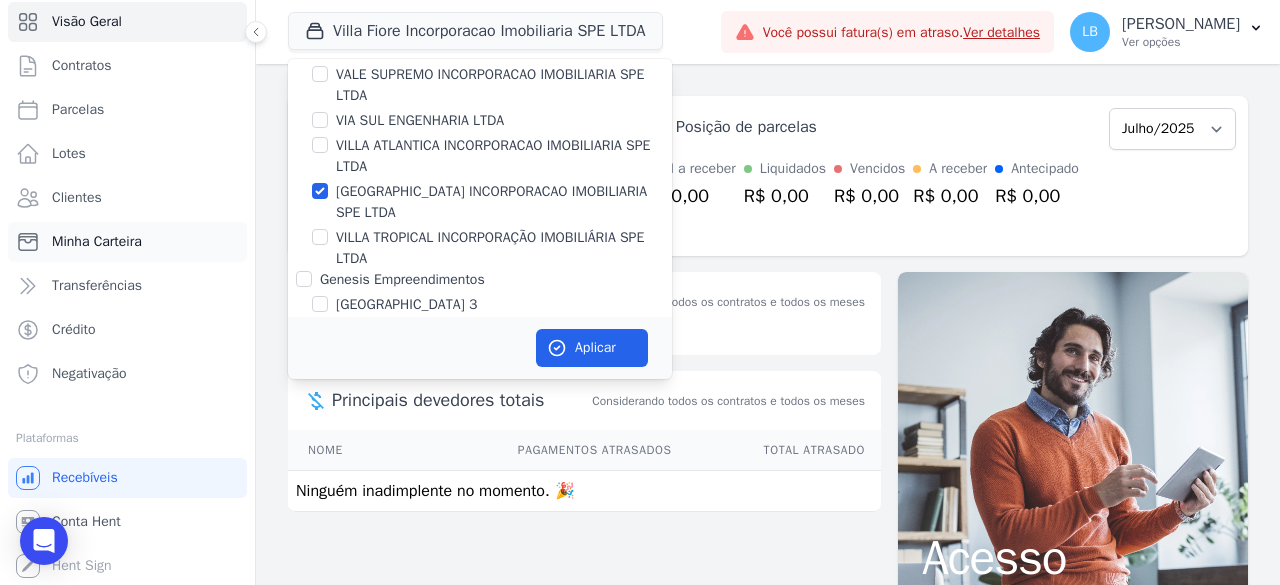click on "Minha Carteira" at bounding box center [97, 242] 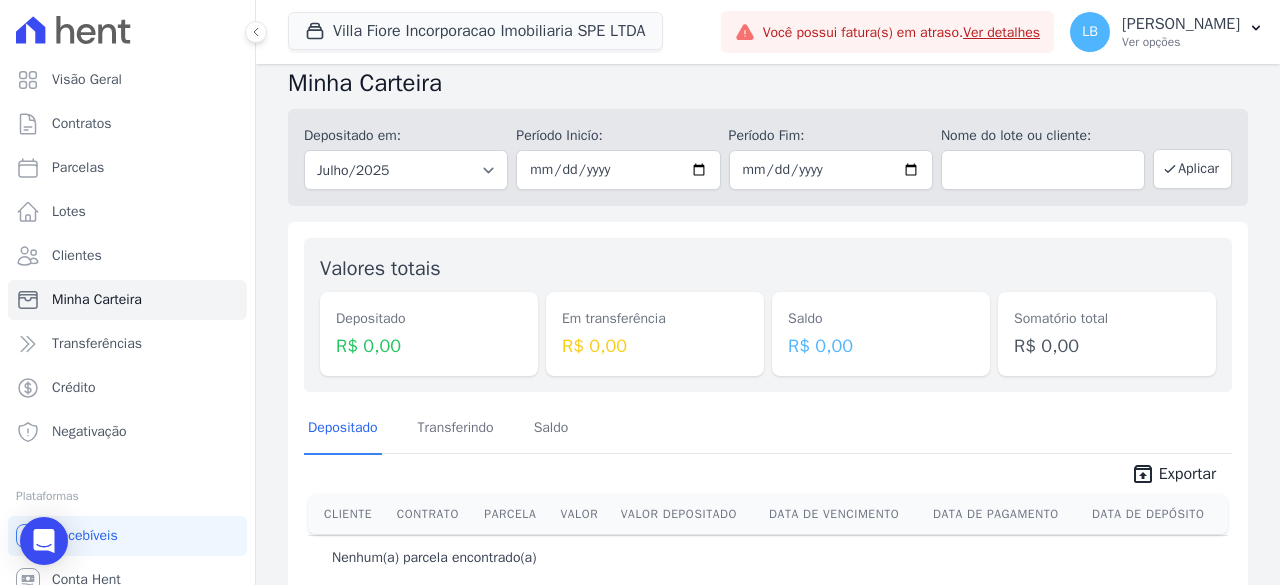 scroll, scrollTop: 0, scrollLeft: 0, axis: both 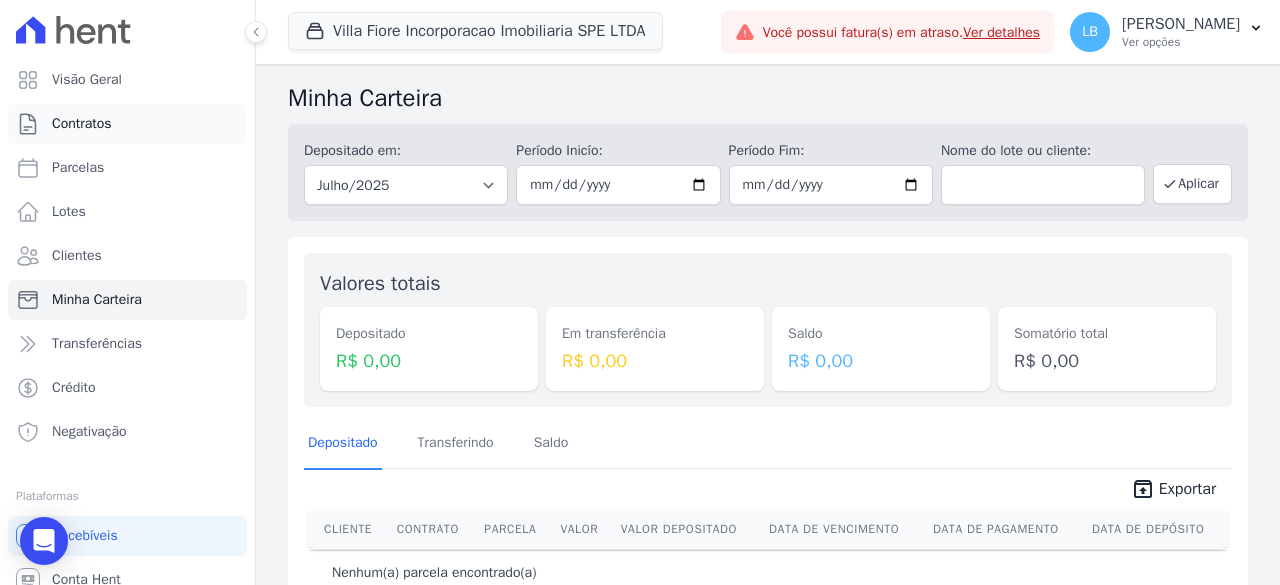 click on "Contratos" at bounding box center [82, 124] 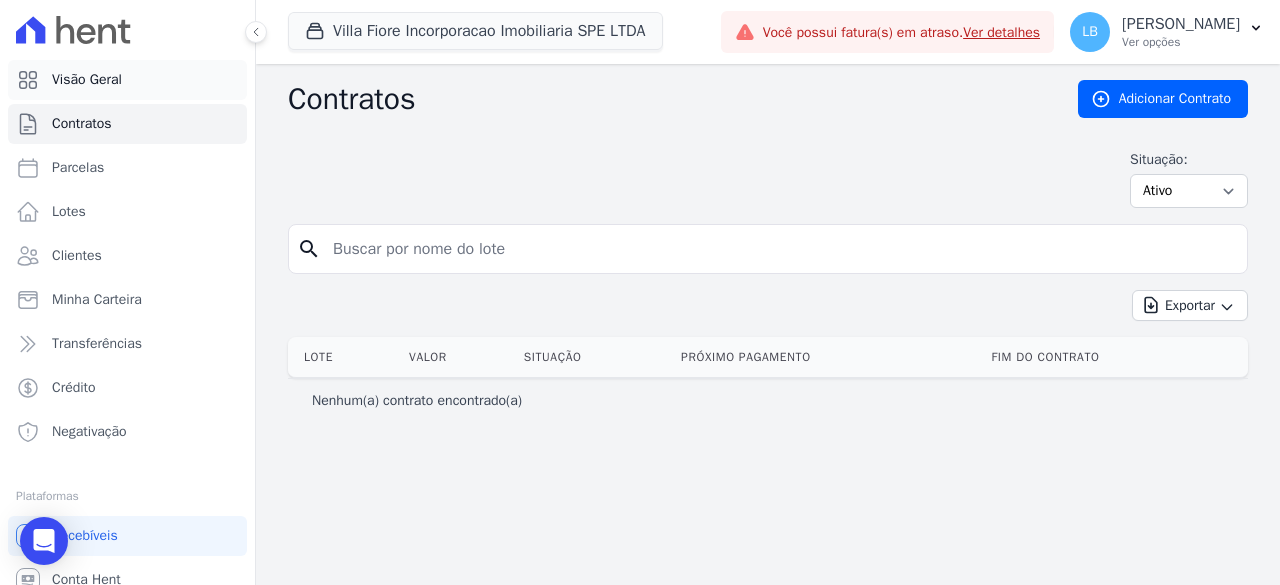 click on "Visão Geral" at bounding box center (127, 80) 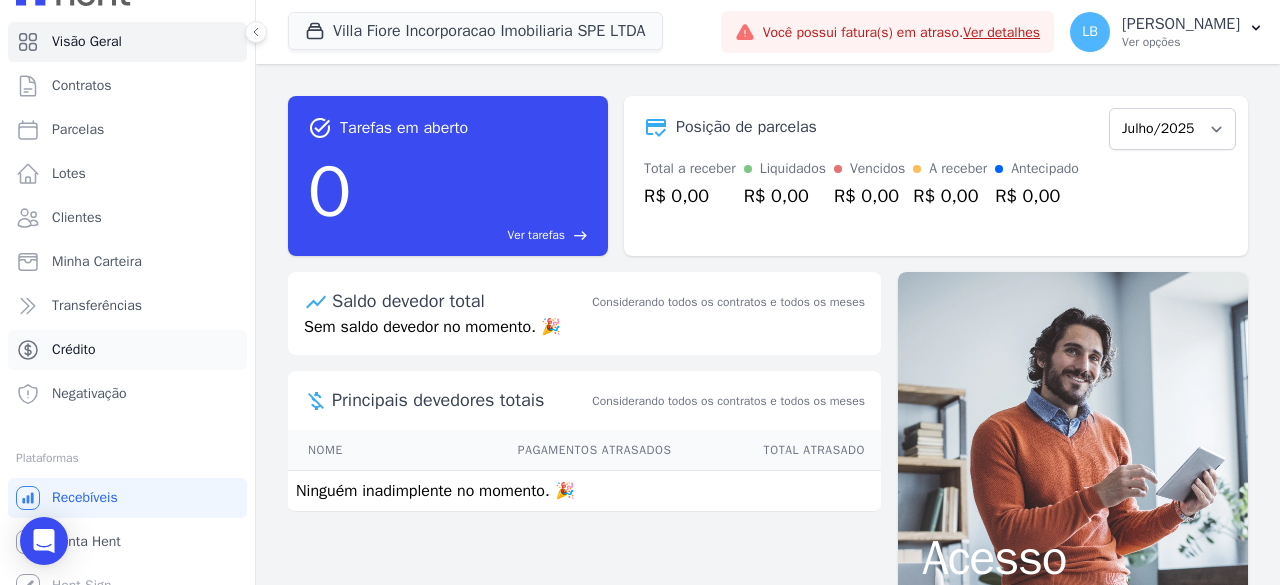 scroll, scrollTop: 58, scrollLeft: 0, axis: vertical 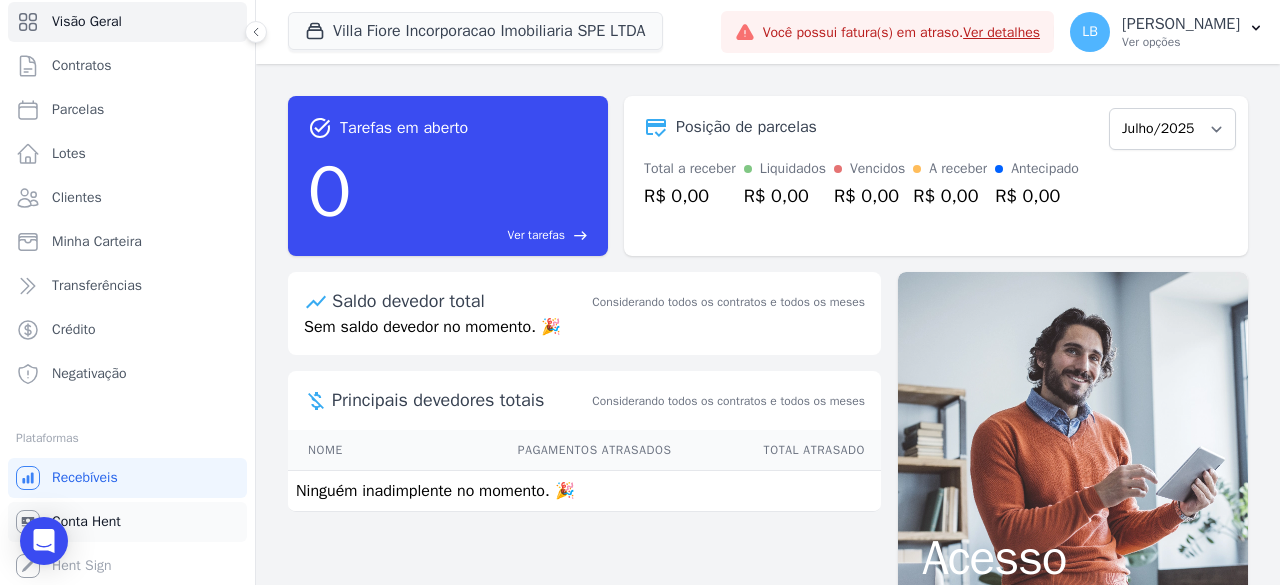 click on "Conta Hent" at bounding box center [127, 522] 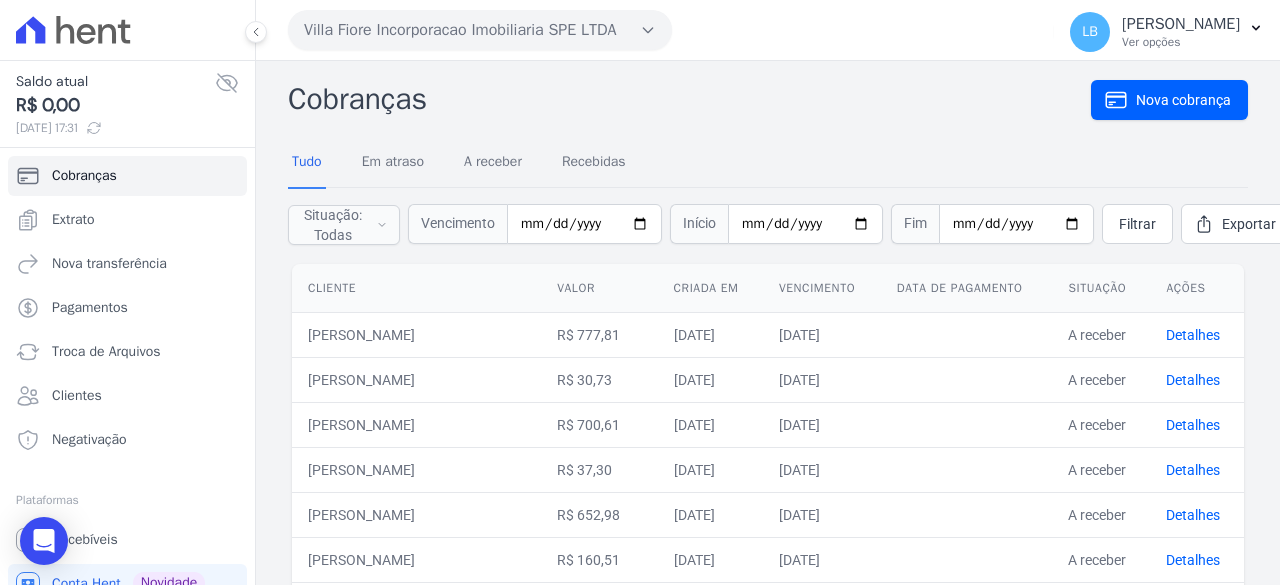 click on "Villa Fiore Incorporacao Imobiliaria SPE LTDA" at bounding box center [480, 30] 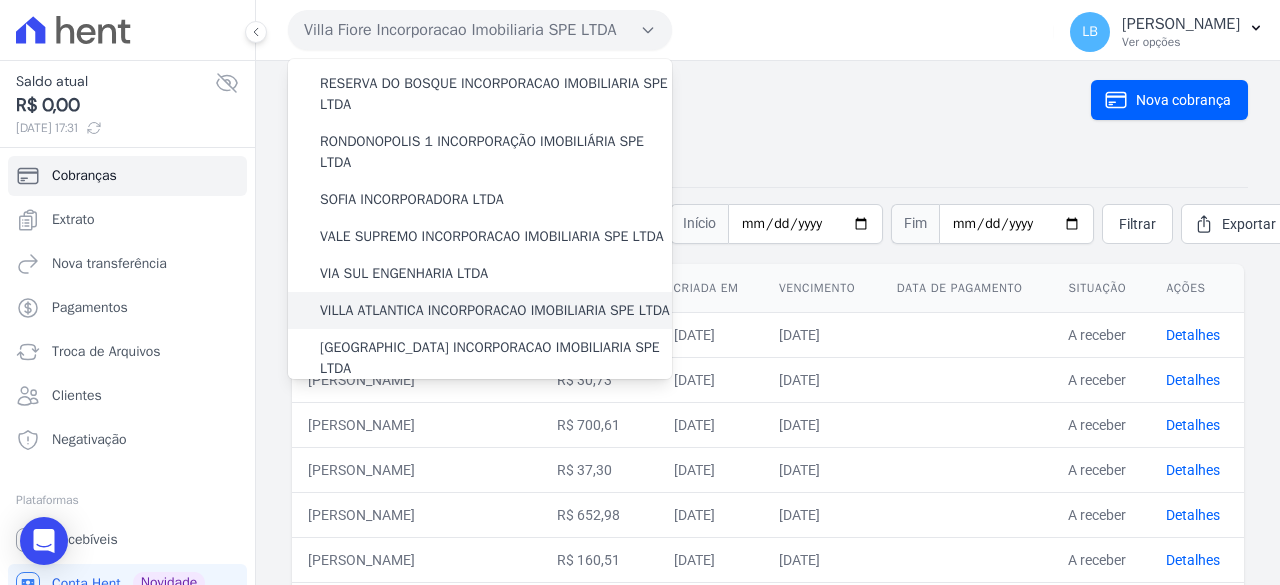 scroll, scrollTop: 800, scrollLeft: 0, axis: vertical 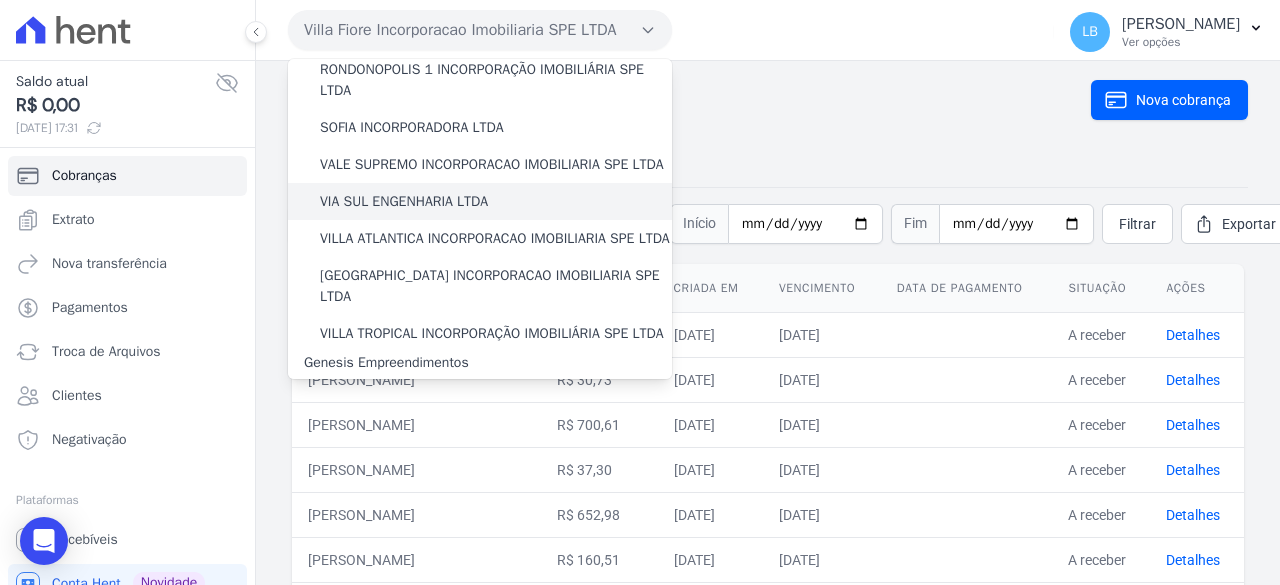 click on "VIA SUL ENGENHARIA LTDA" at bounding box center (480, 201) 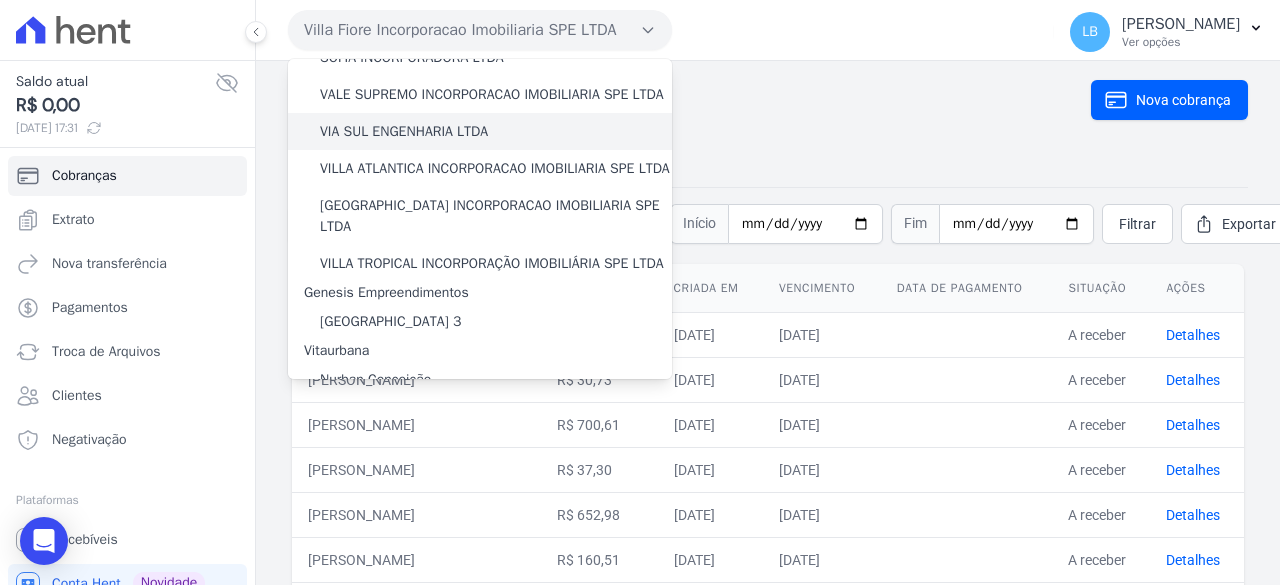 scroll, scrollTop: 900, scrollLeft: 0, axis: vertical 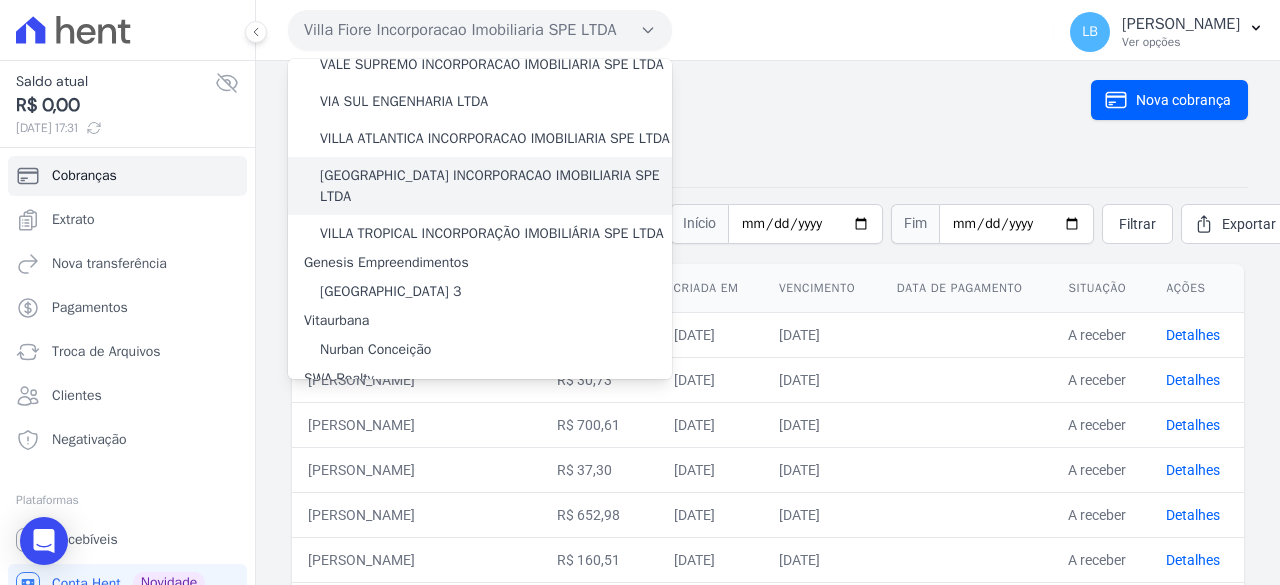 click on "[GEOGRAPHIC_DATA] INCORPORACAO IMOBILIARIA SPE LTDA" at bounding box center (496, 186) 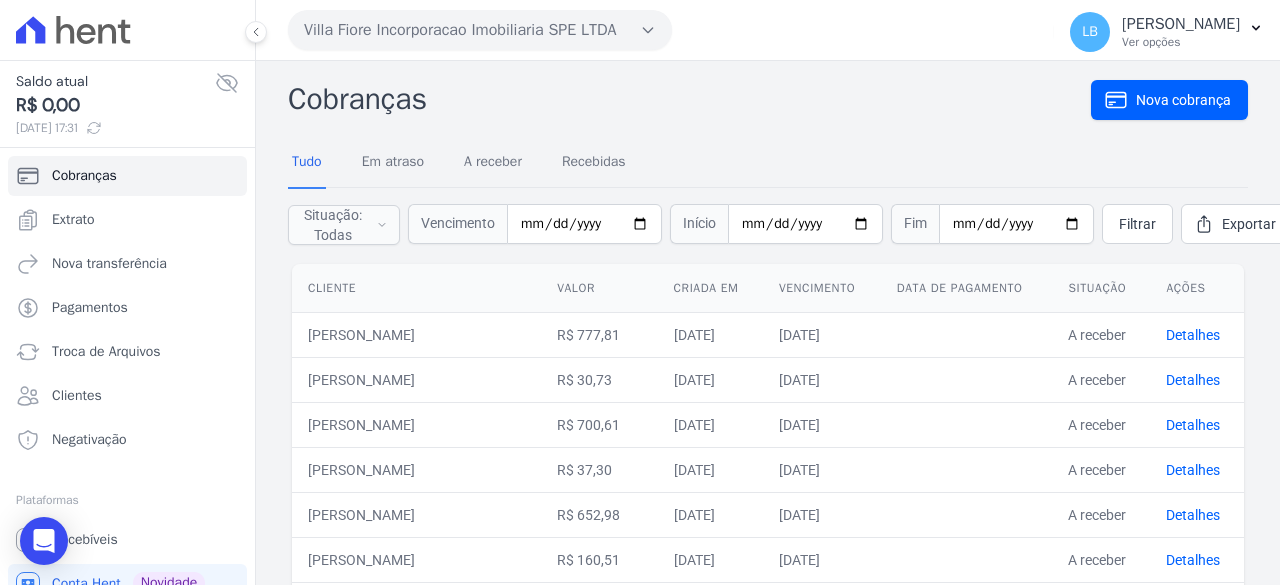 click on "Villa Fiore Incorporacao Imobiliaria SPE LTDA" at bounding box center [480, 30] 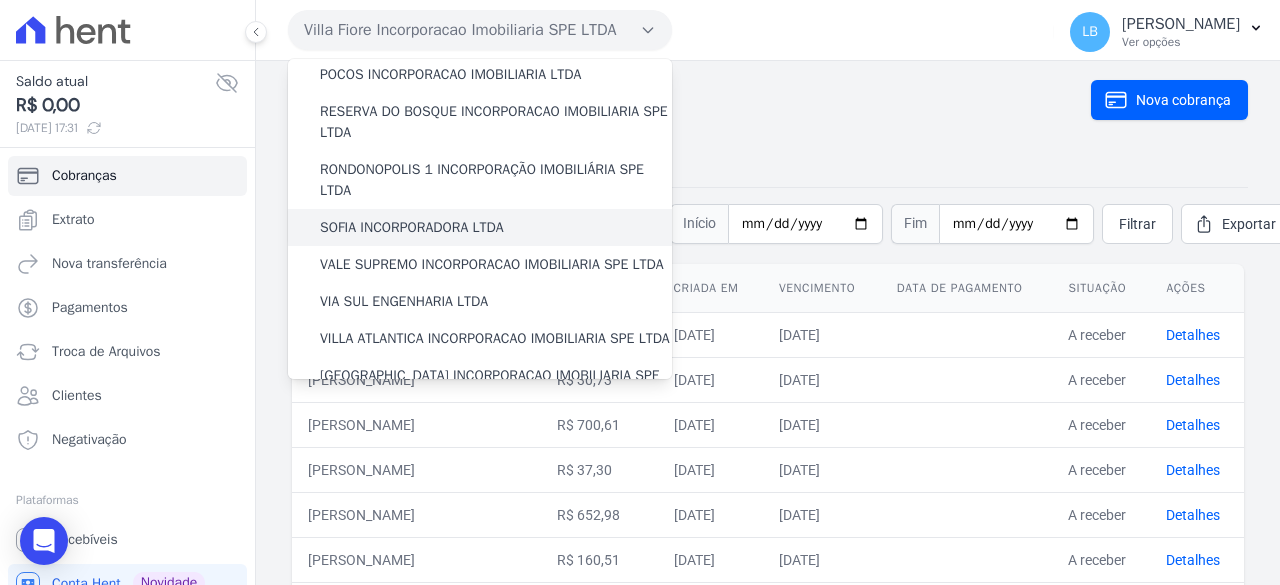 scroll, scrollTop: 900, scrollLeft: 0, axis: vertical 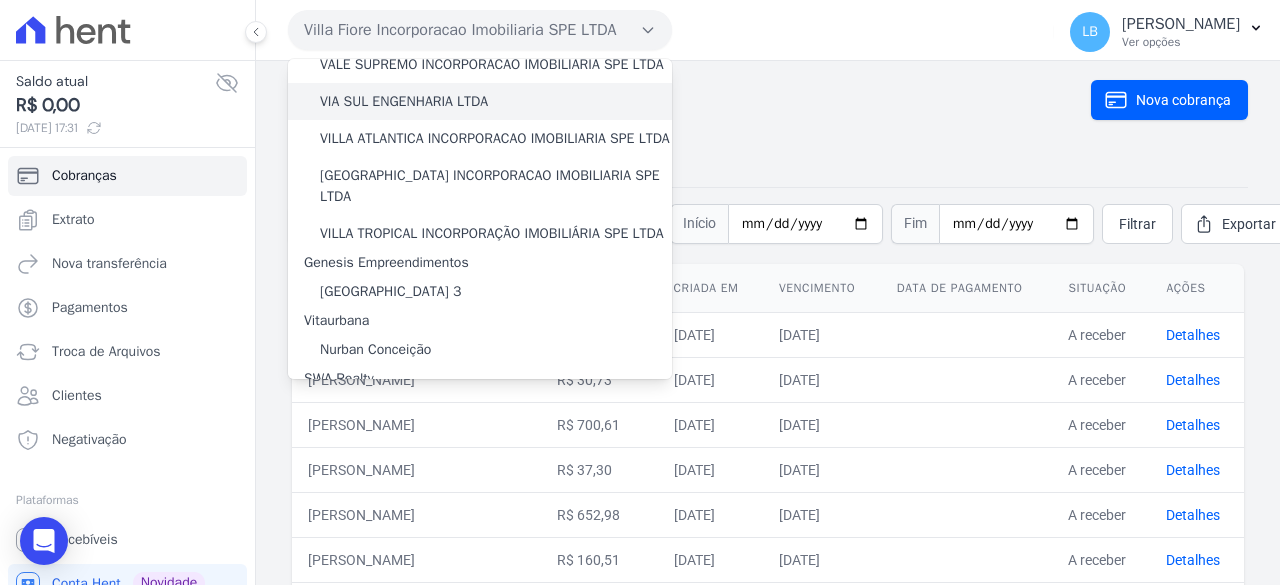 click on "VIA SUL ENGENHARIA LTDA" at bounding box center [404, 101] 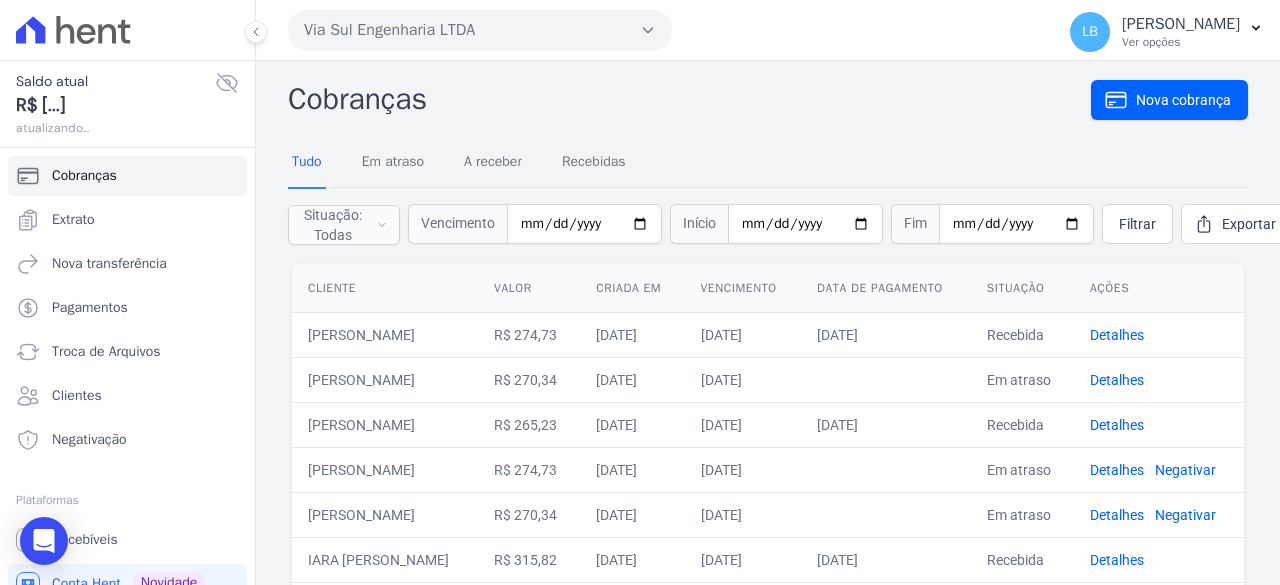 click 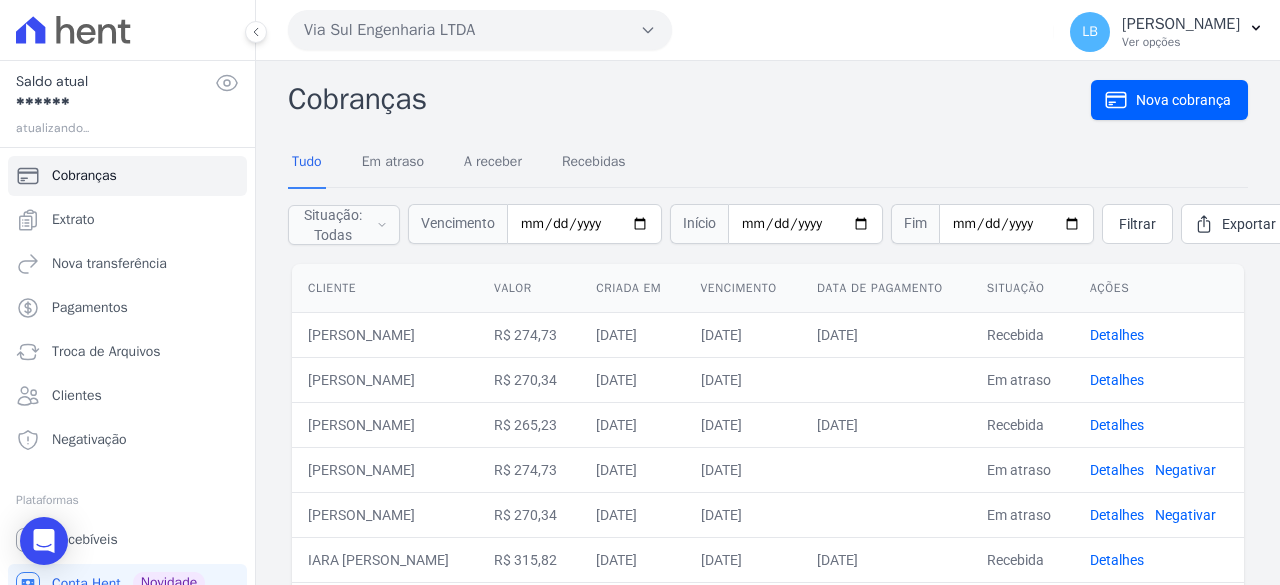 click 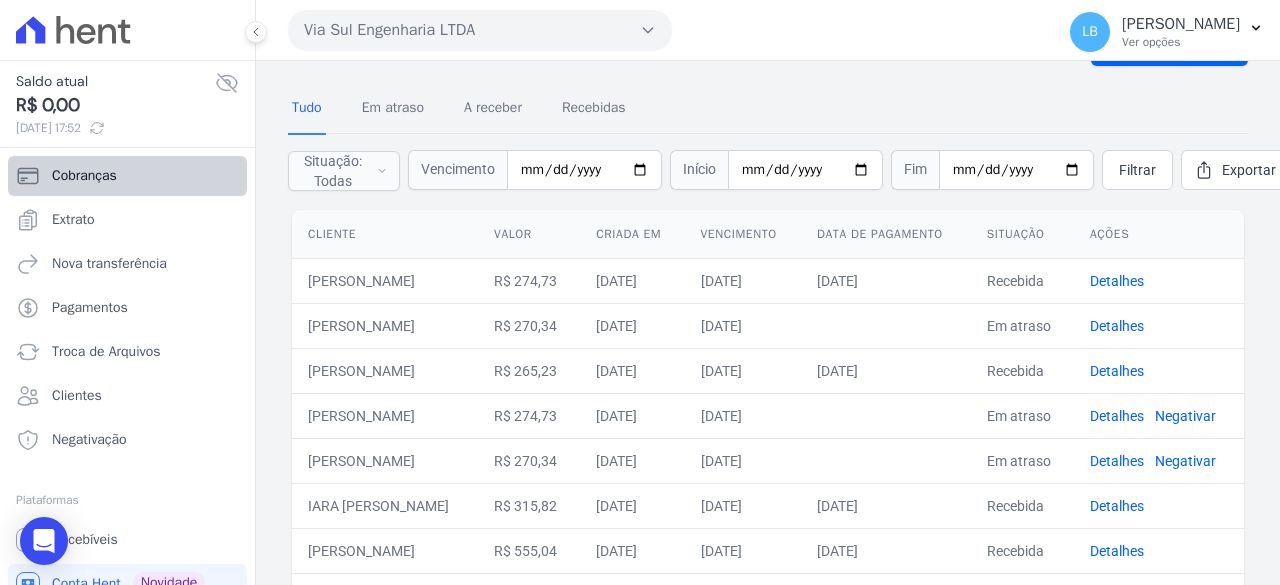 scroll, scrollTop: 100, scrollLeft: 0, axis: vertical 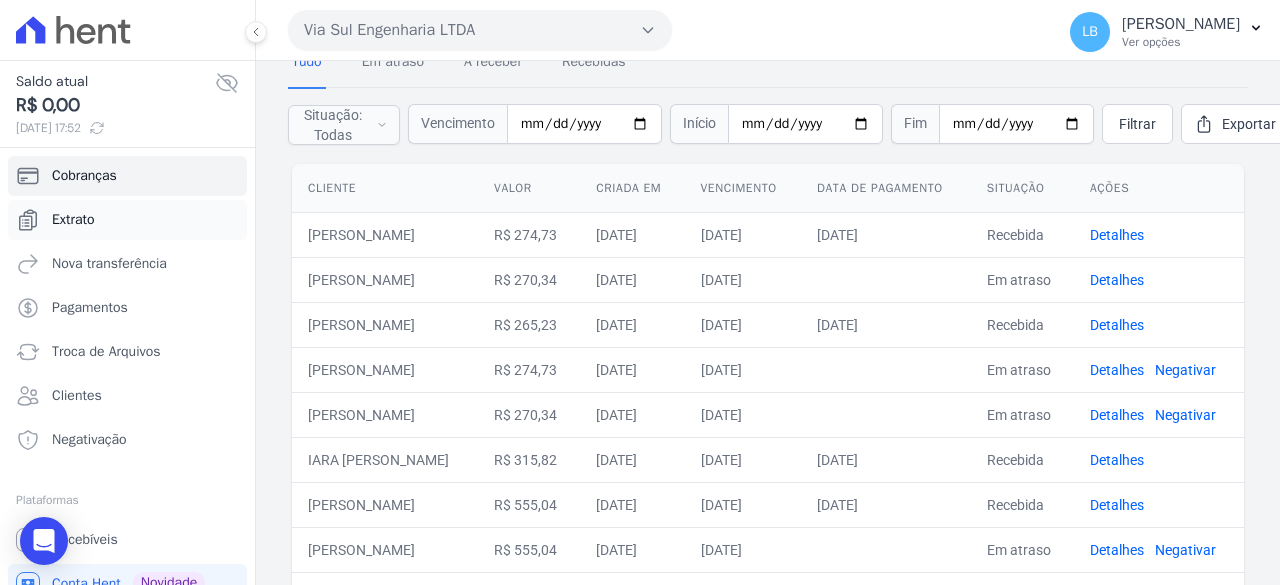 click on "Extrato" at bounding box center (127, 220) 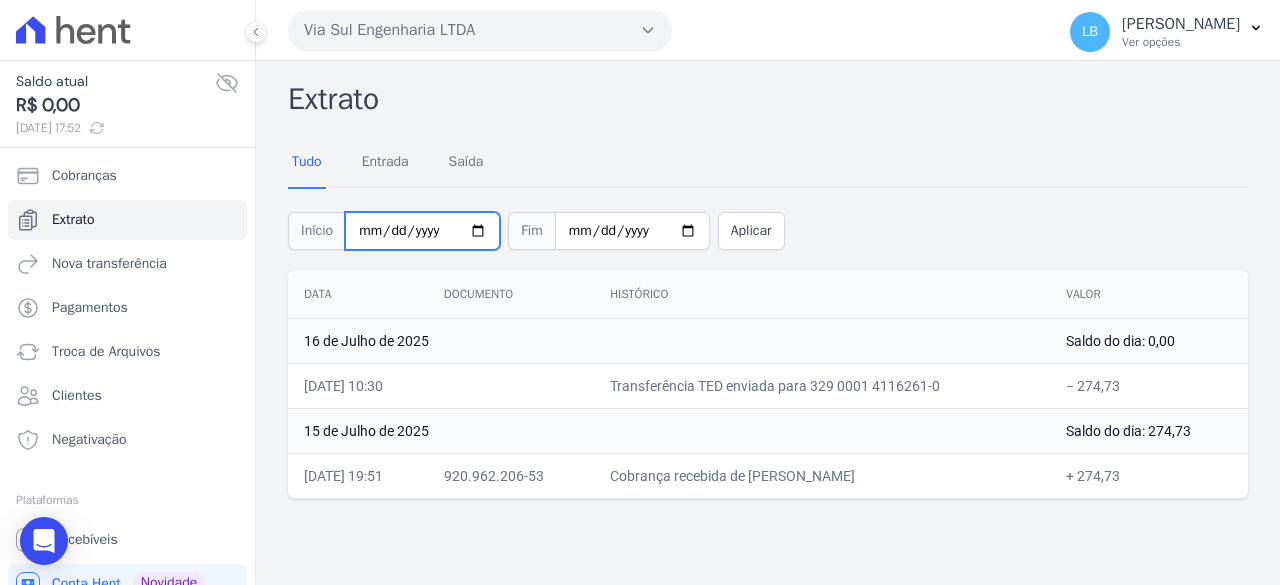 click on "2025-07-01" at bounding box center (422, 231) 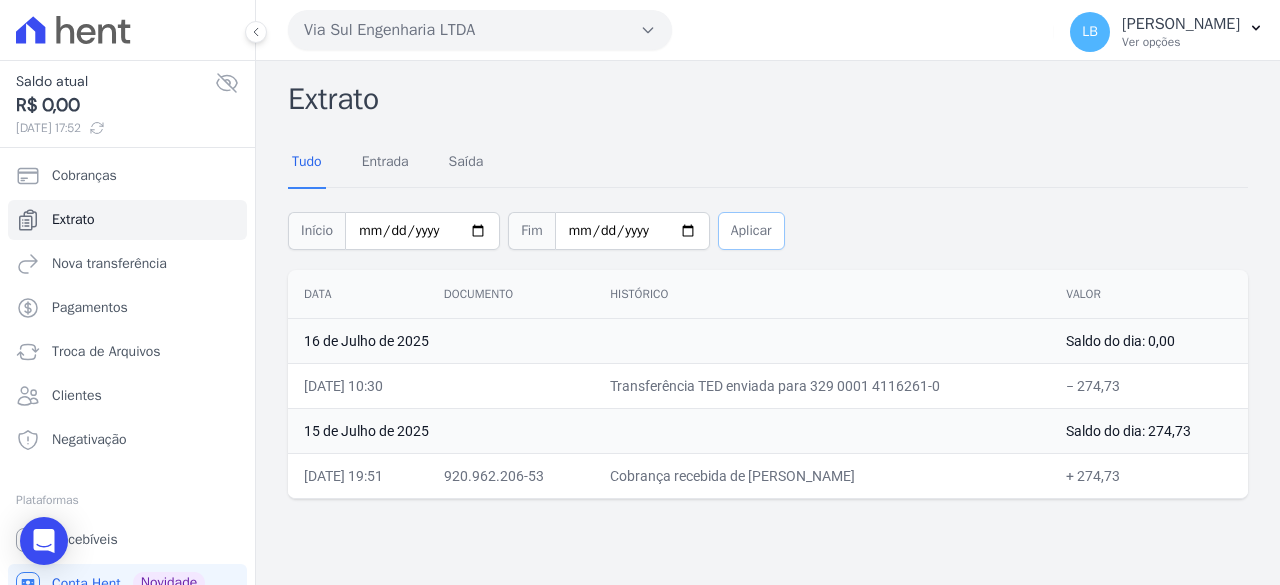 click on "Aplicar" at bounding box center (751, 231) 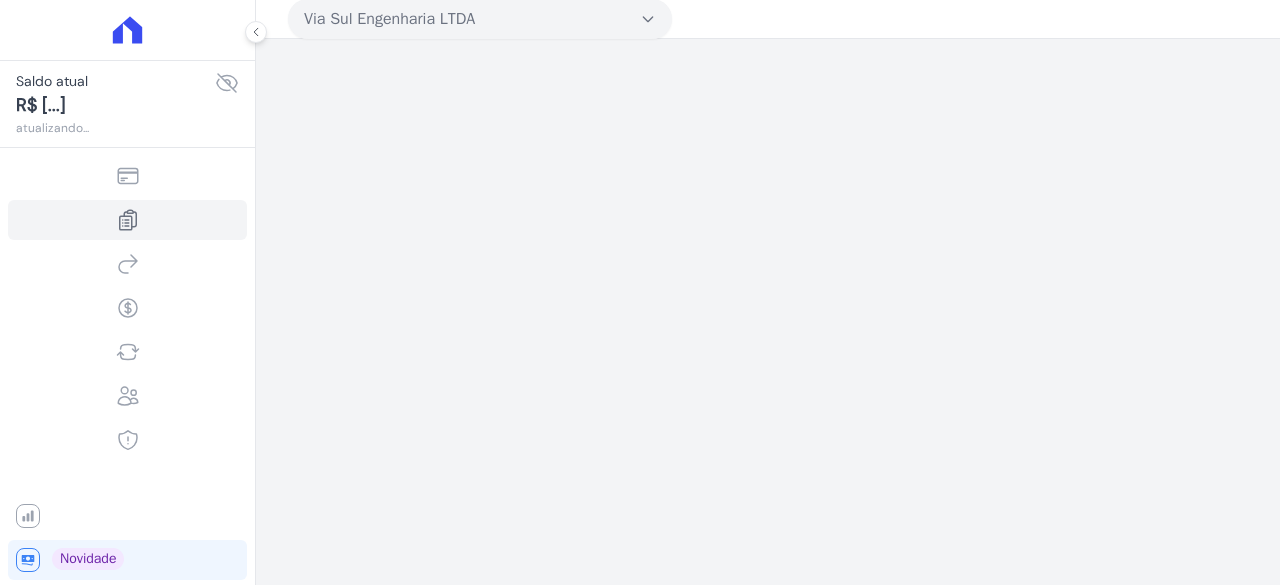 scroll, scrollTop: 0, scrollLeft: 0, axis: both 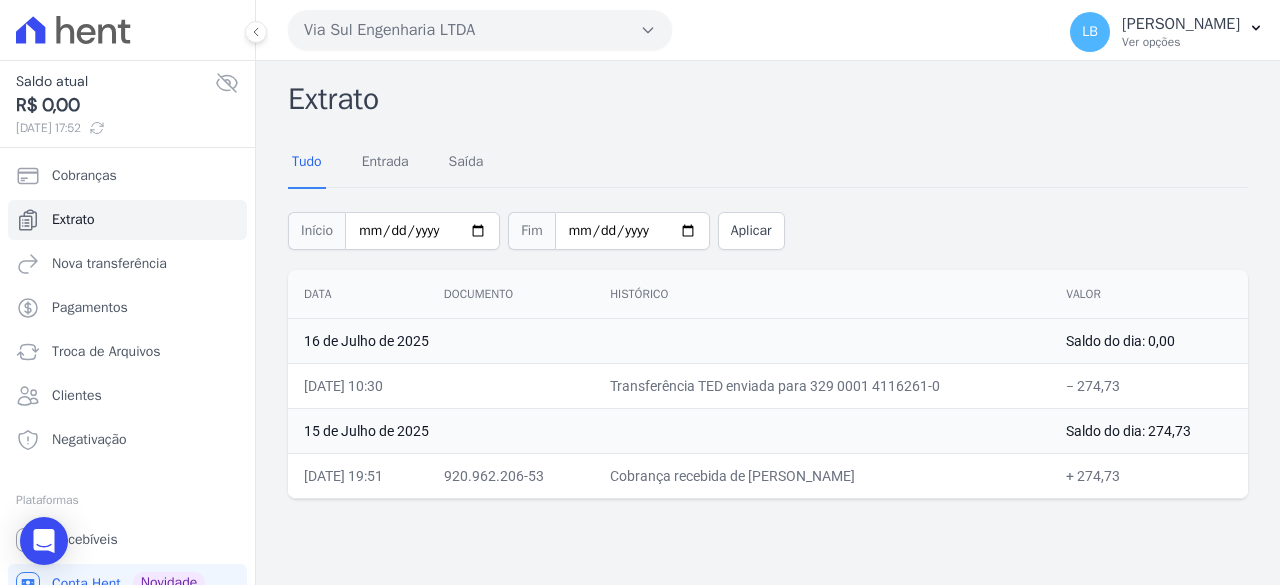 click on "−
274,73" at bounding box center [1149, 385] 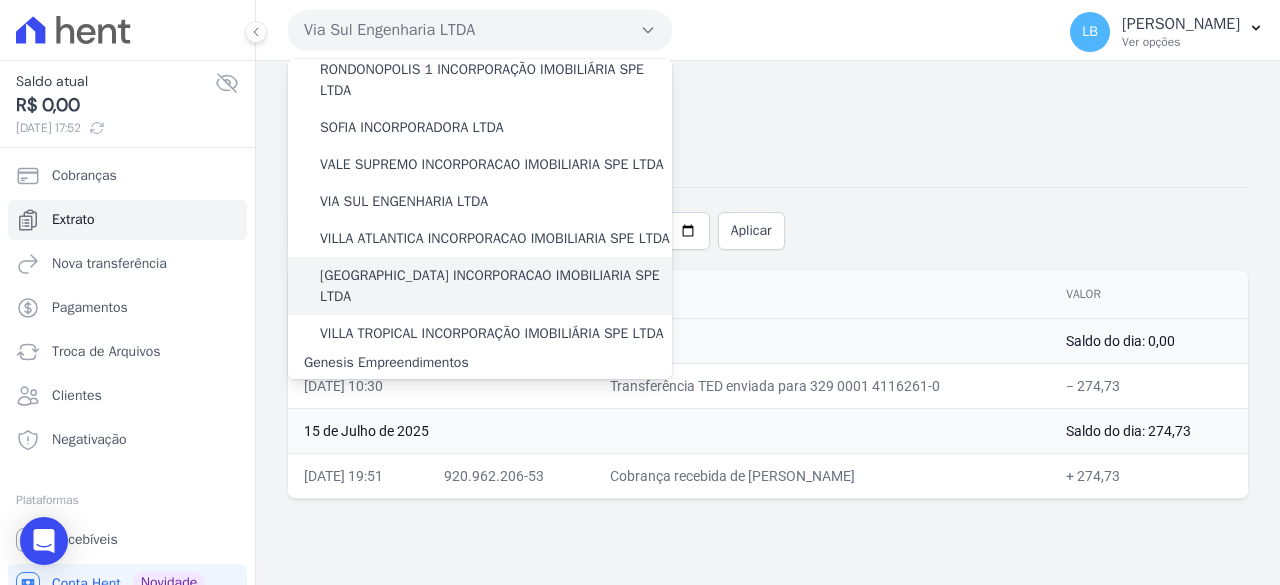 scroll, scrollTop: 900, scrollLeft: 0, axis: vertical 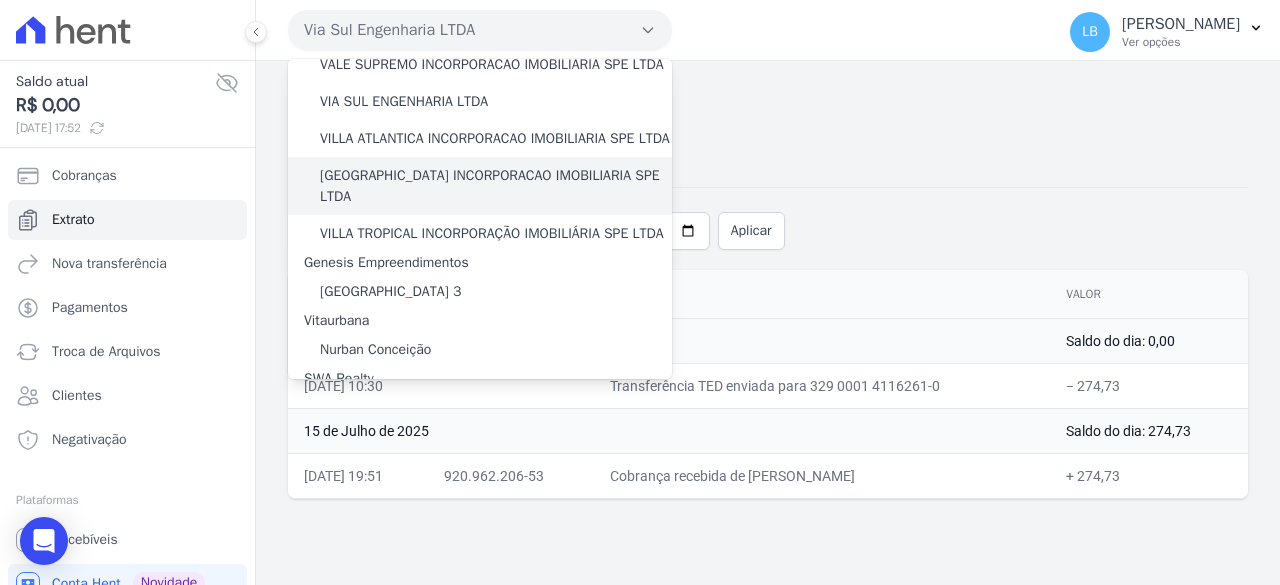 click on "VILLA FIORE INCORPORACAO IMOBILIARIA SPE LTDA" at bounding box center [496, 186] 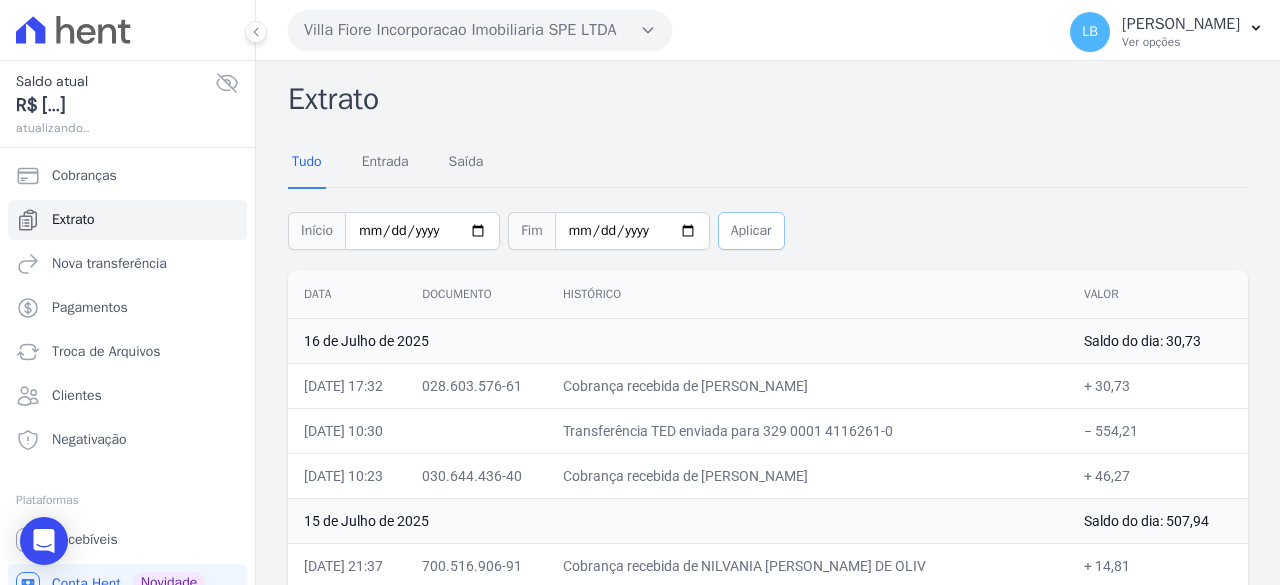 click on "Aplicar" at bounding box center (751, 231) 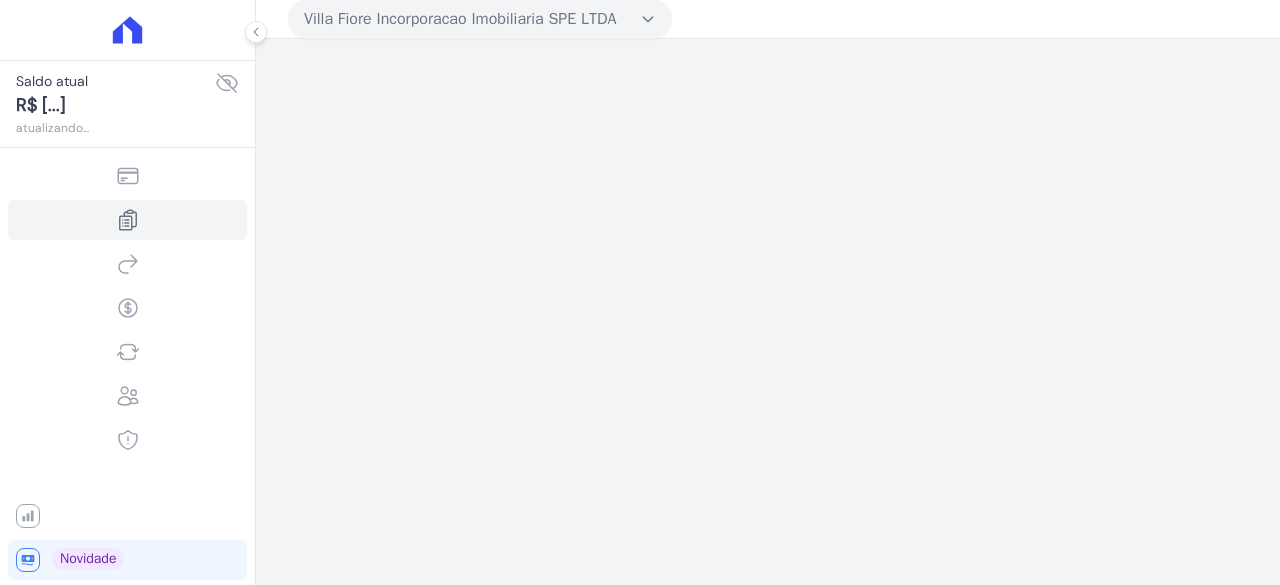scroll, scrollTop: 0, scrollLeft: 0, axis: both 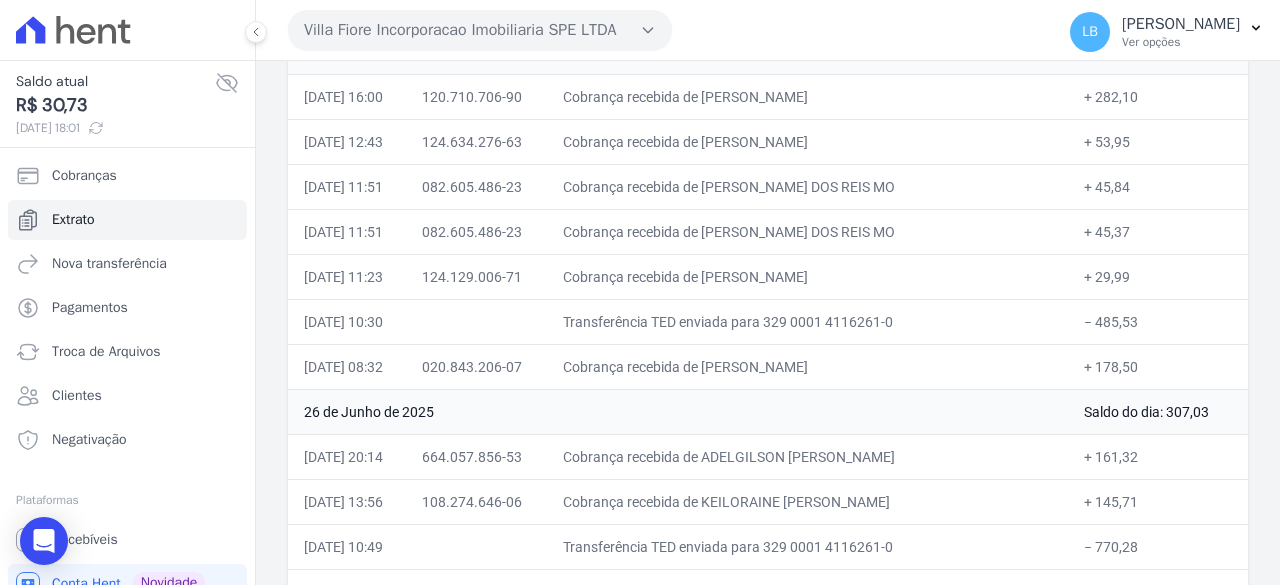 drag, startPoint x: 283, startPoint y: 455, endPoint x: 1142, endPoint y: 451, distance: 859.00934 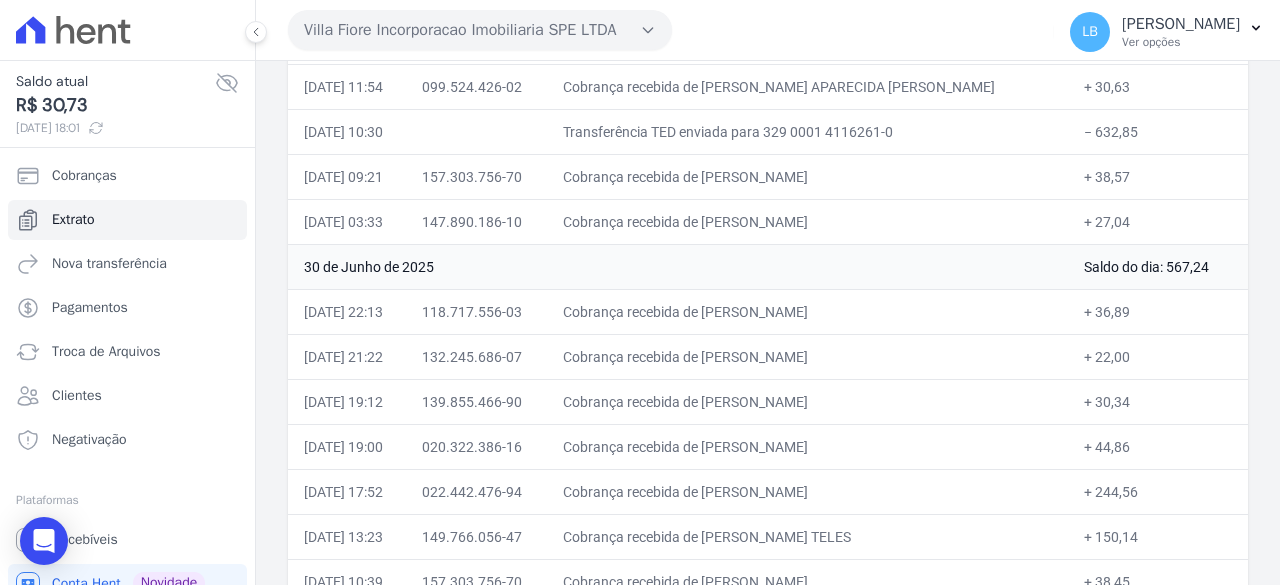 scroll, scrollTop: 4564, scrollLeft: 0, axis: vertical 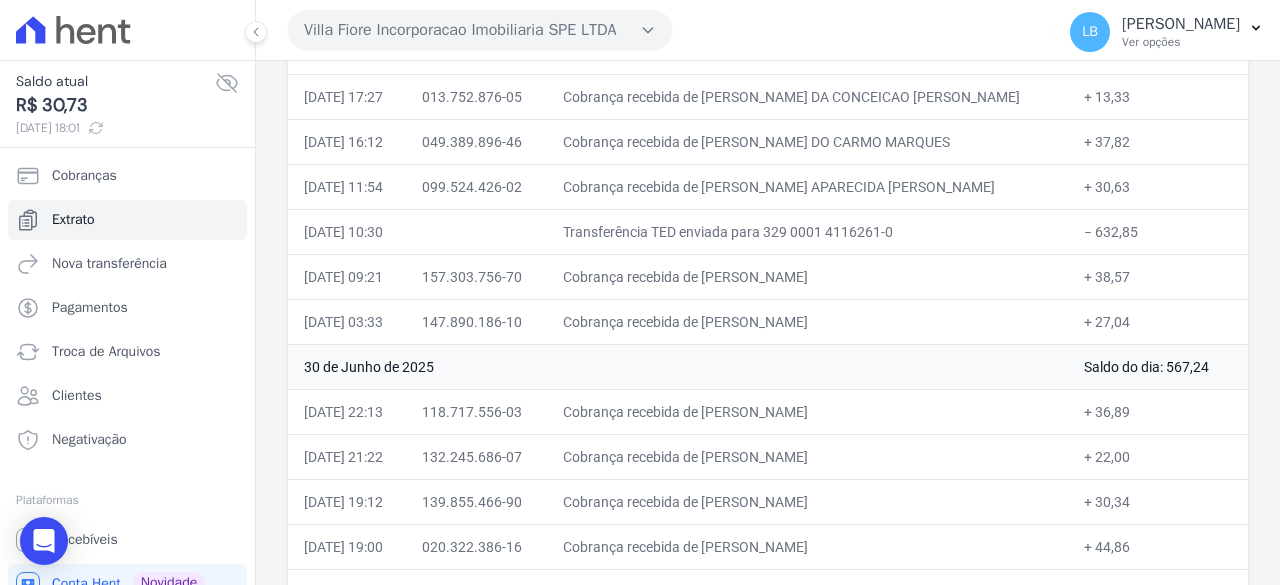 drag, startPoint x: 1107, startPoint y: 196, endPoint x: 1156, endPoint y: 195, distance: 49.010204 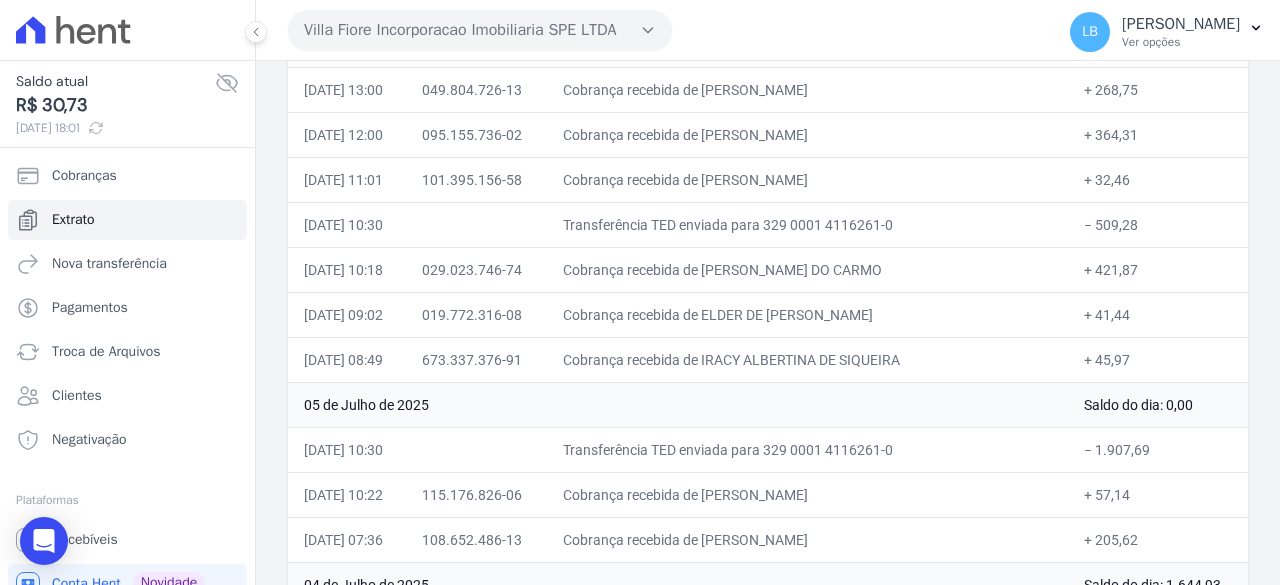 scroll, scrollTop: 2864, scrollLeft: 0, axis: vertical 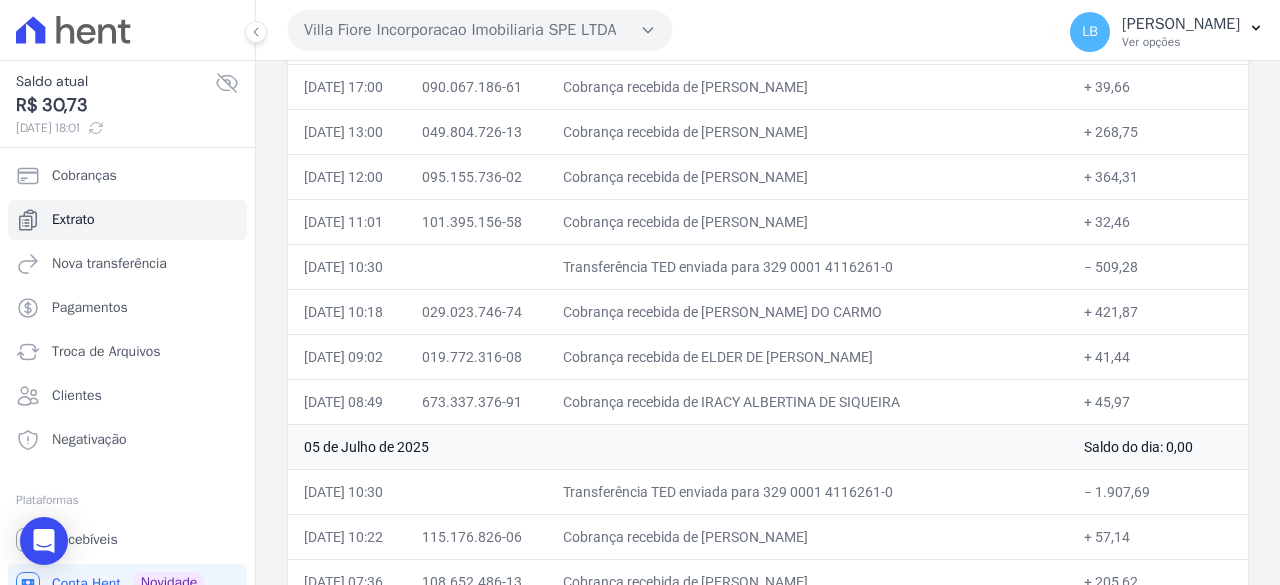 drag, startPoint x: 1077, startPoint y: 235, endPoint x: 1143, endPoint y: 235, distance: 66 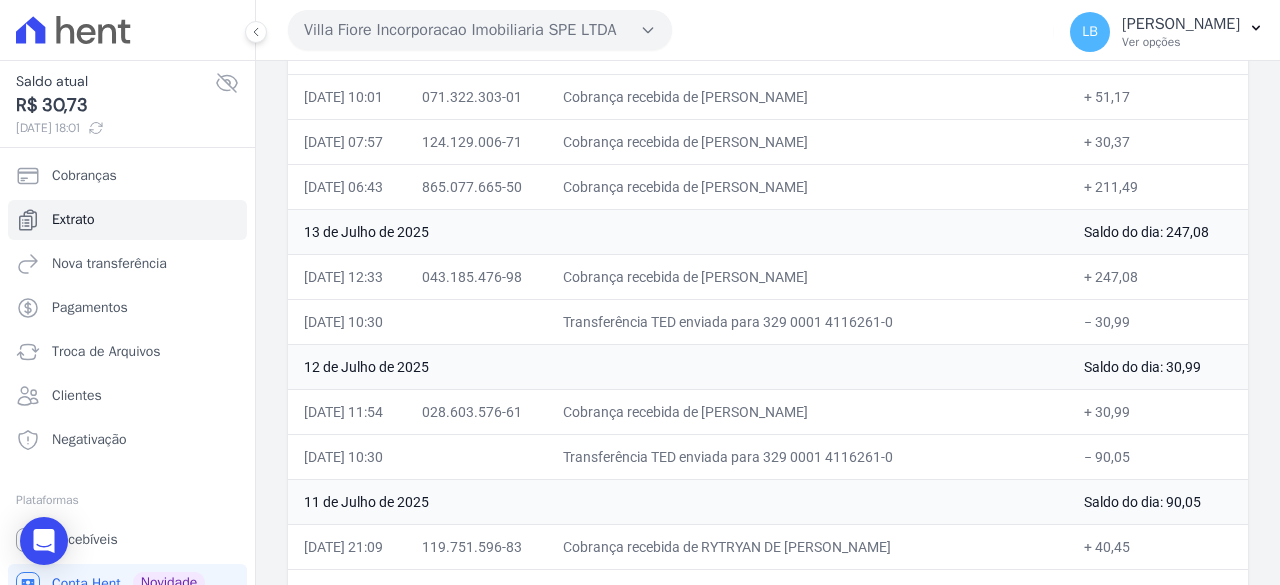scroll, scrollTop: 1098, scrollLeft: 0, axis: vertical 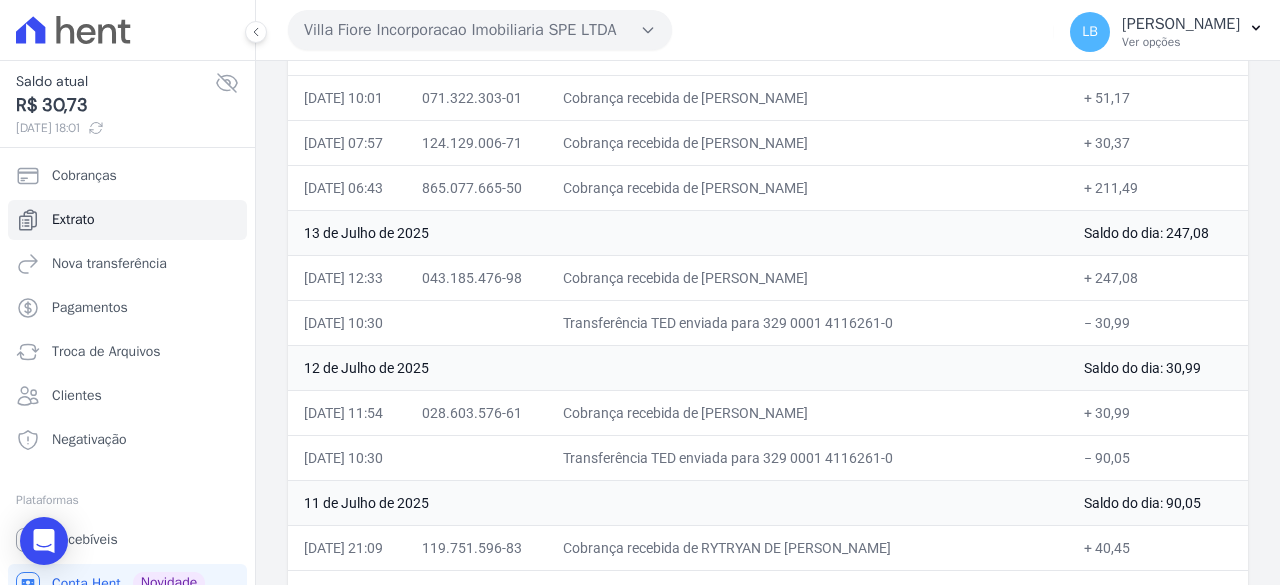 drag, startPoint x: 710, startPoint y: 307, endPoint x: 1171, endPoint y: 307, distance: 461 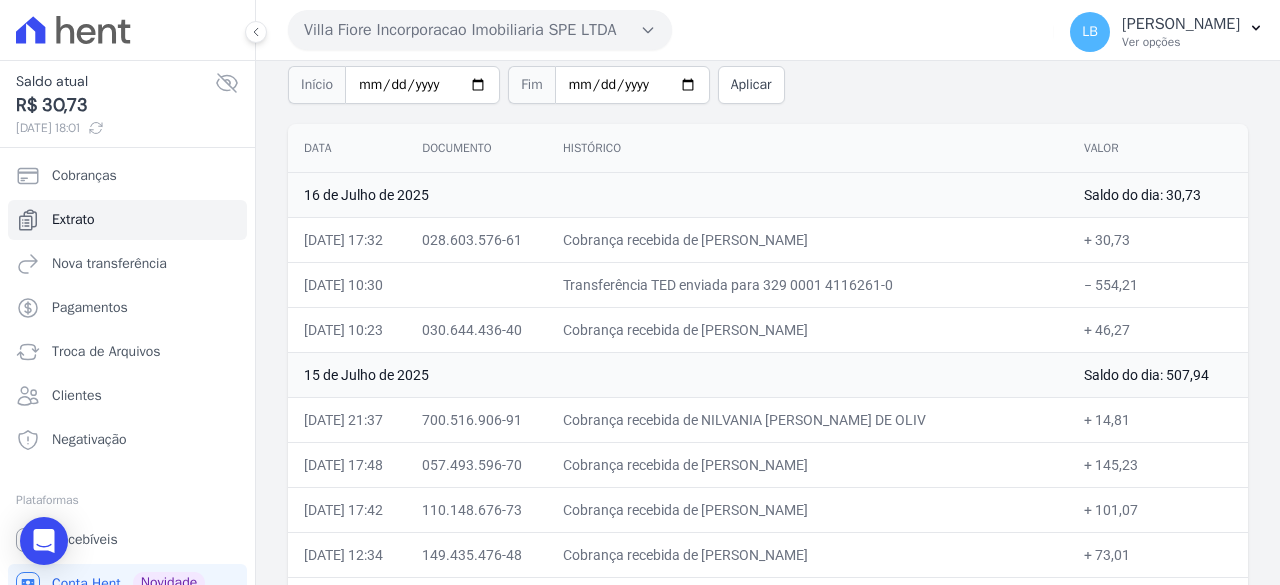 scroll, scrollTop: 98, scrollLeft: 0, axis: vertical 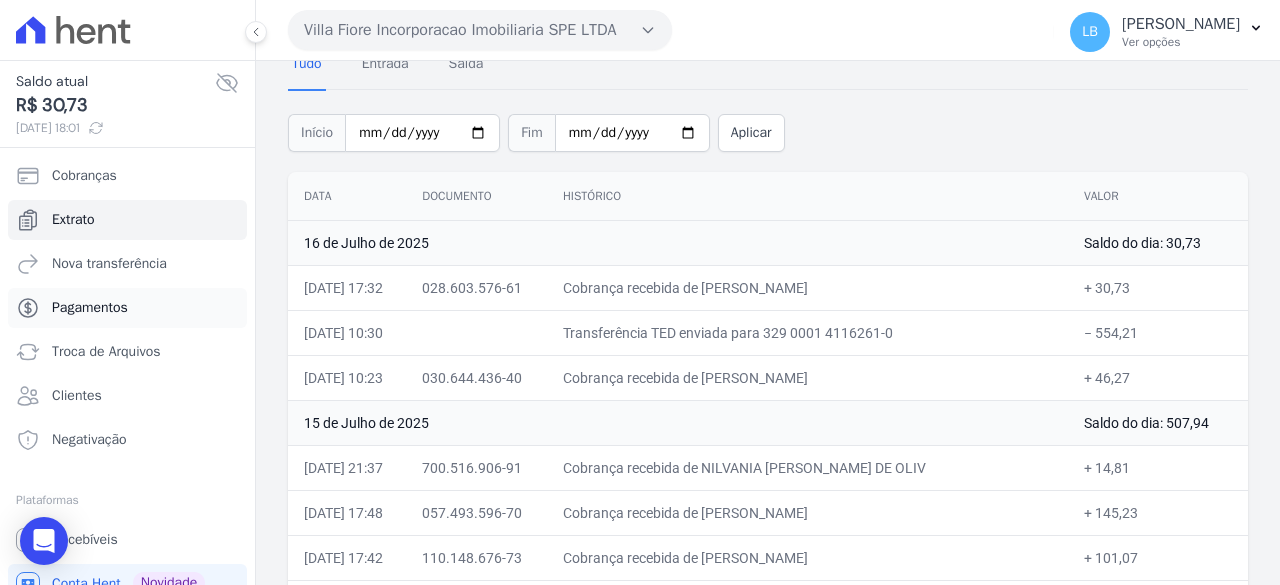 click on "Pagamentos" at bounding box center [90, 308] 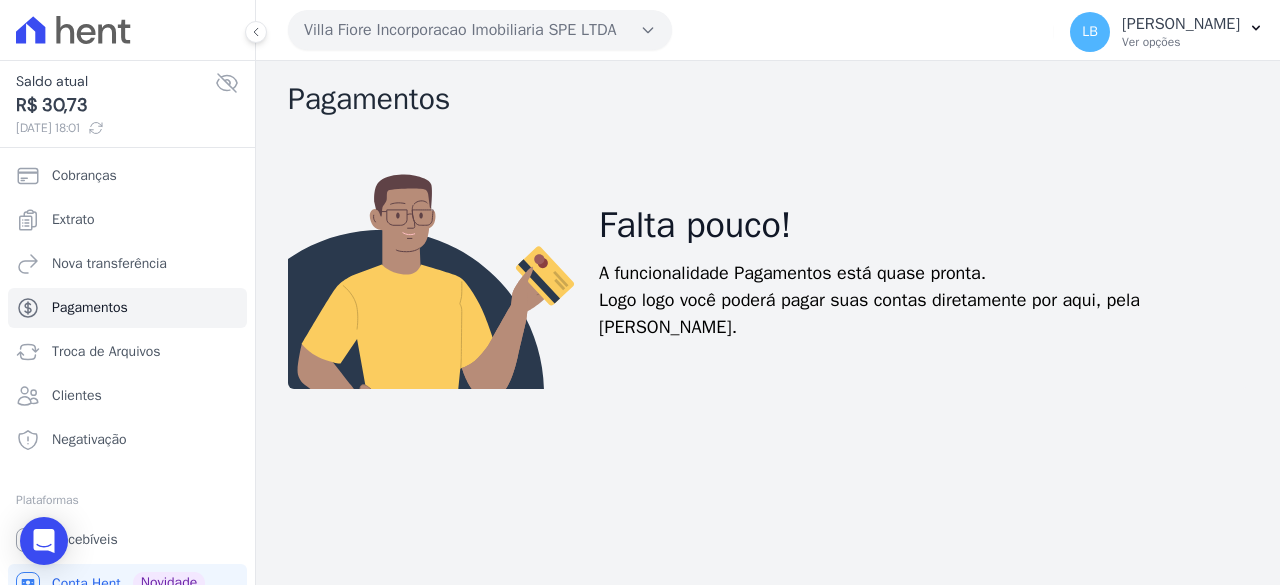click 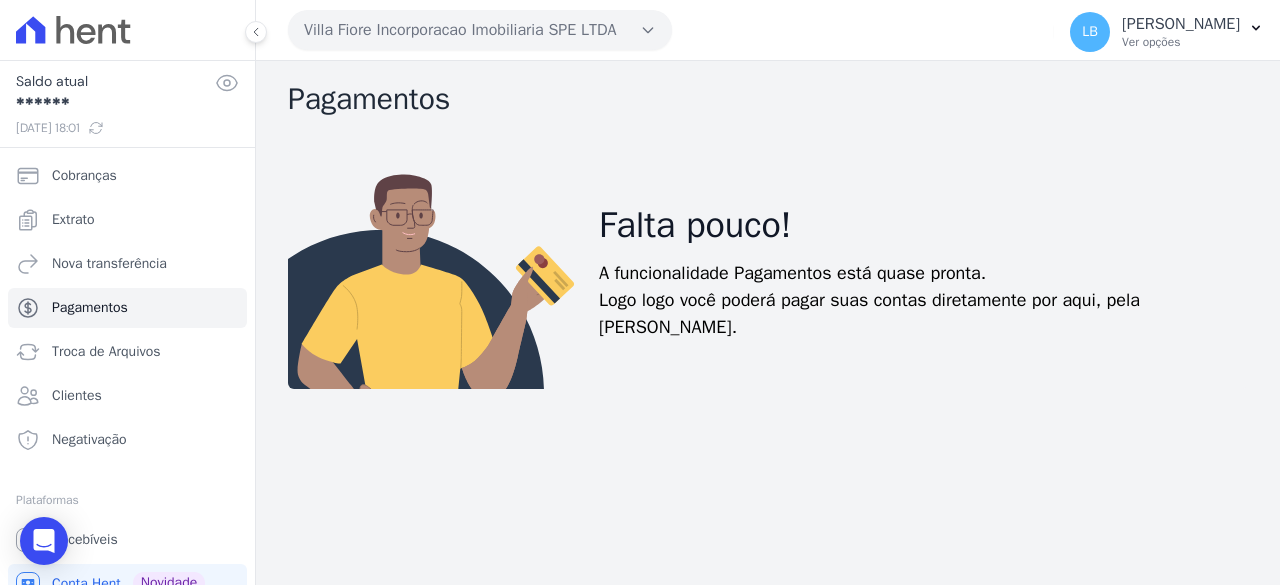 click 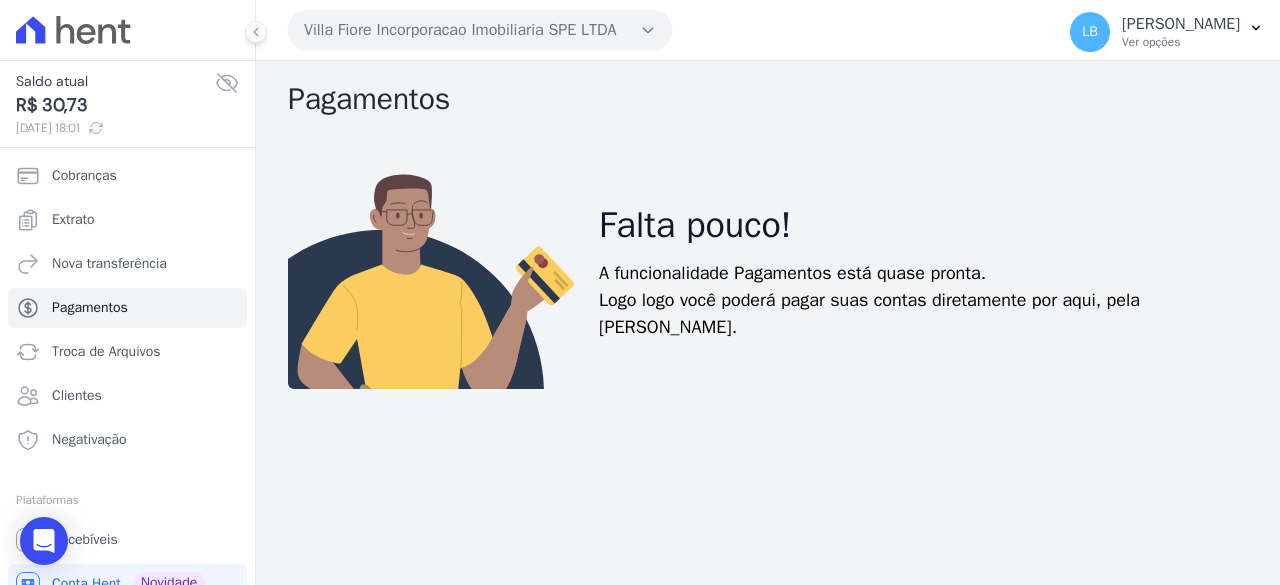 click 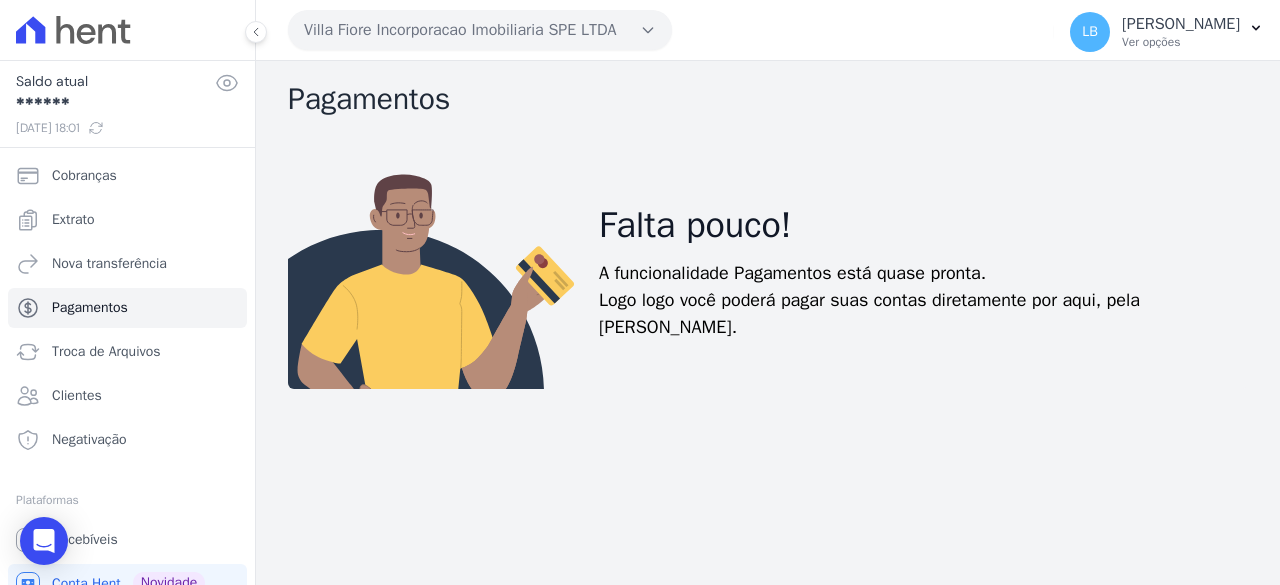 click 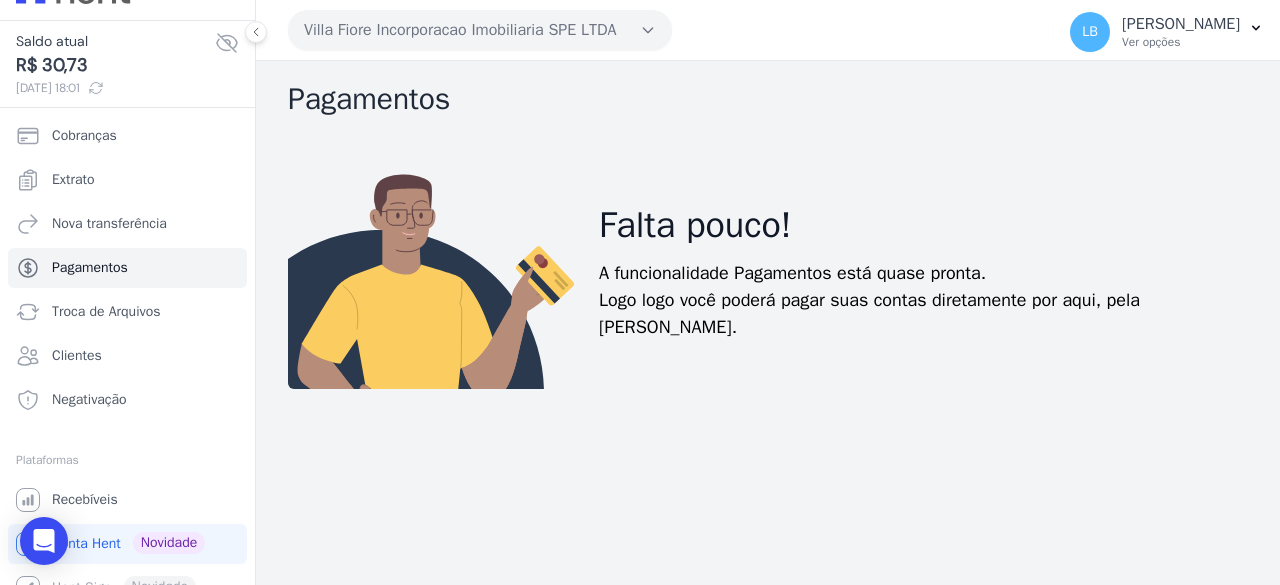 scroll, scrollTop: 62, scrollLeft: 0, axis: vertical 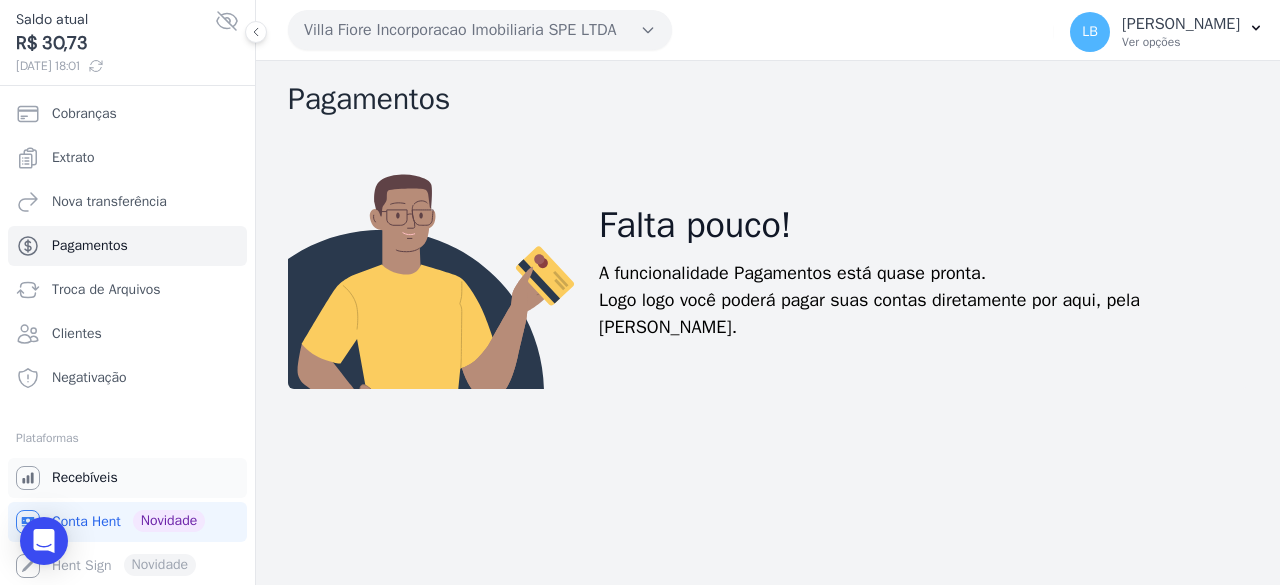 click on "Recebíveis" at bounding box center (85, 478) 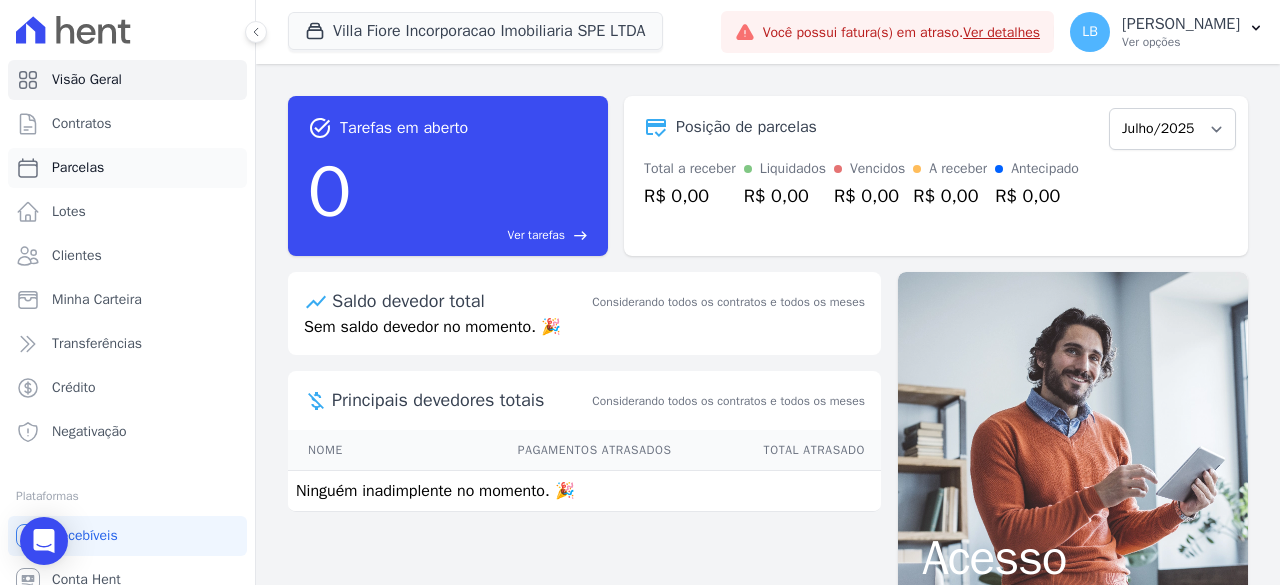 click on "Parcelas" at bounding box center (127, 168) 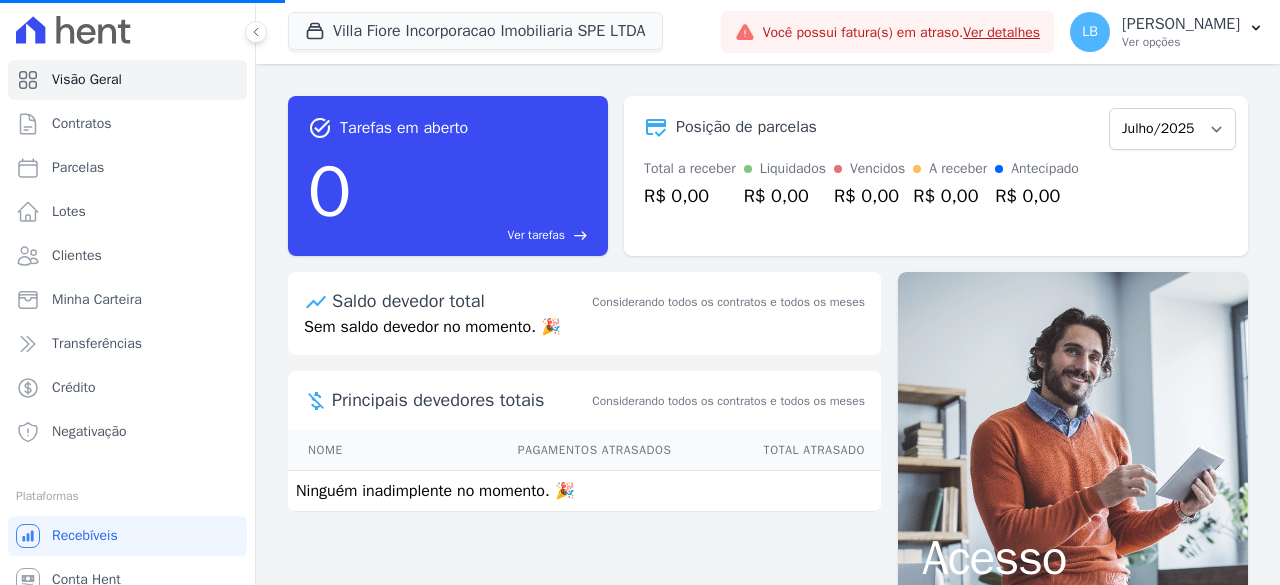 select 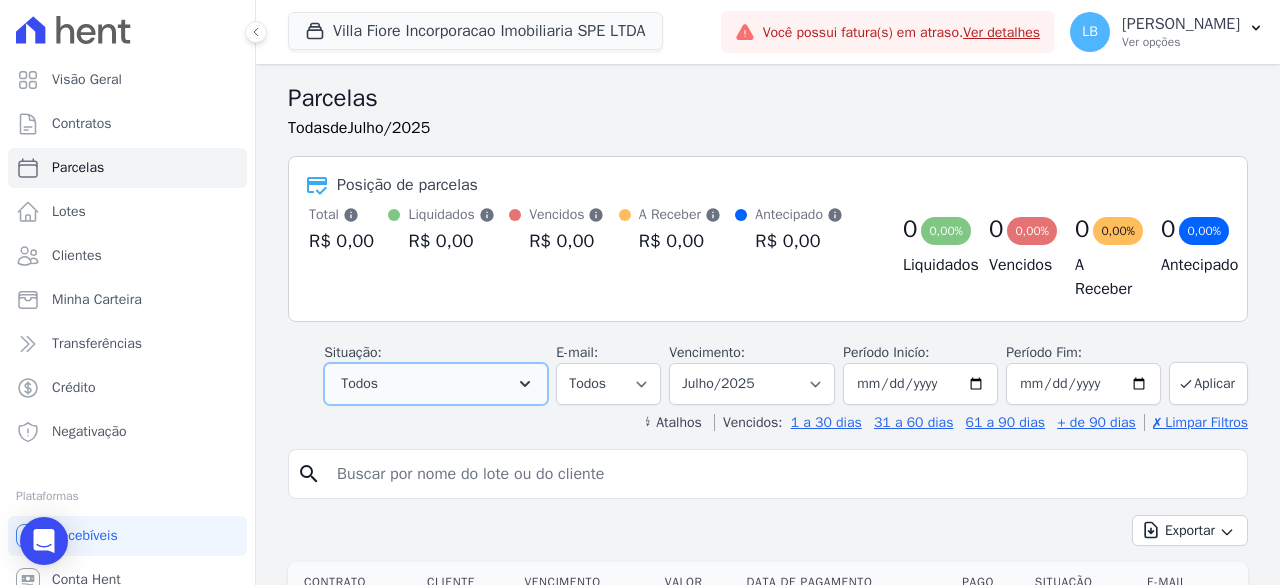 click 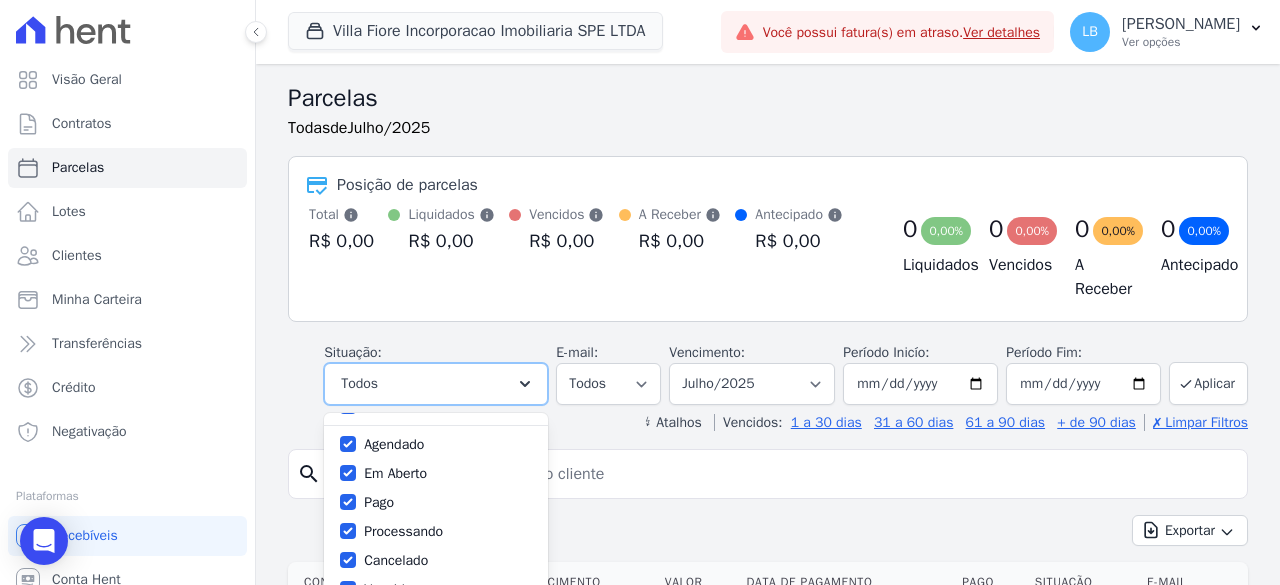 scroll, scrollTop: 0, scrollLeft: 0, axis: both 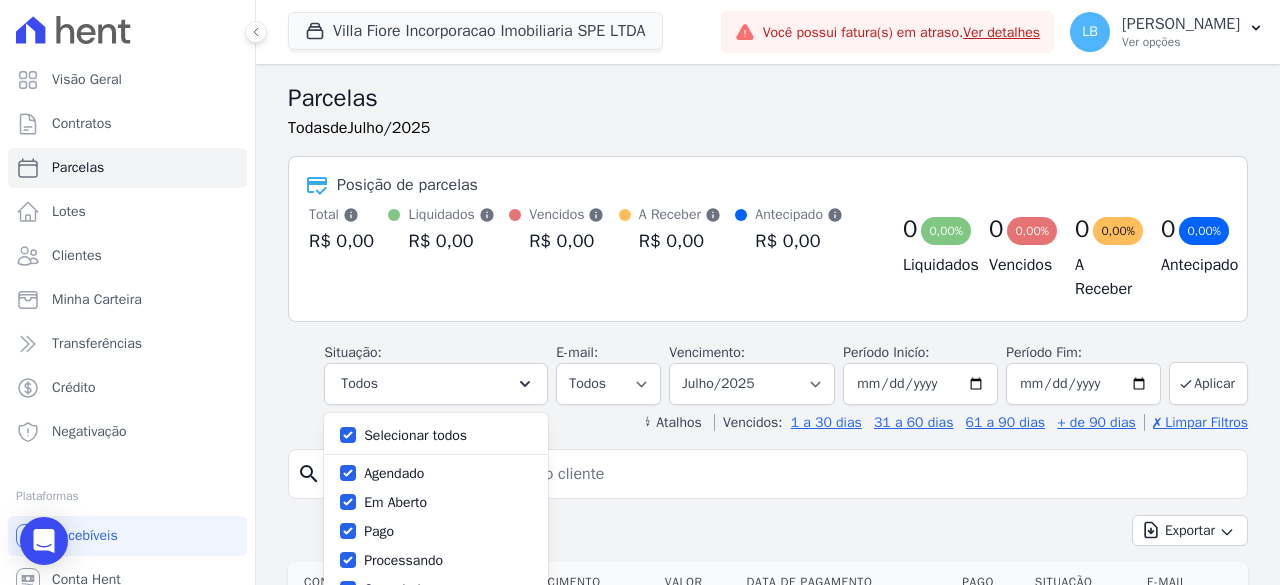 click on "Selecionar todos" at bounding box center [415, 435] 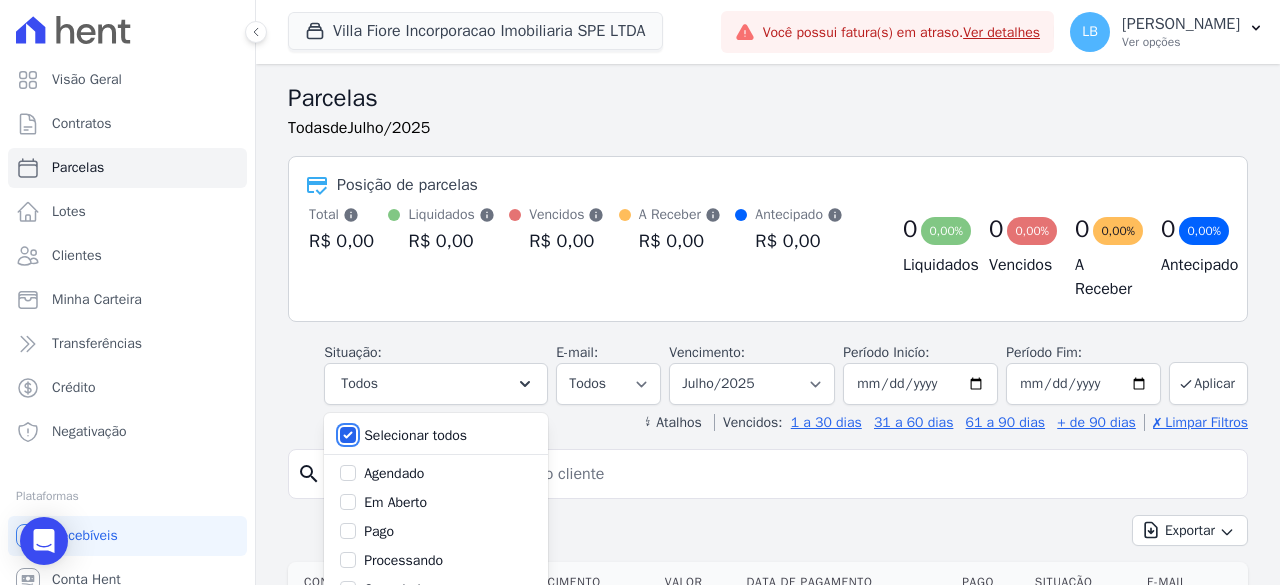 checkbox on "false" 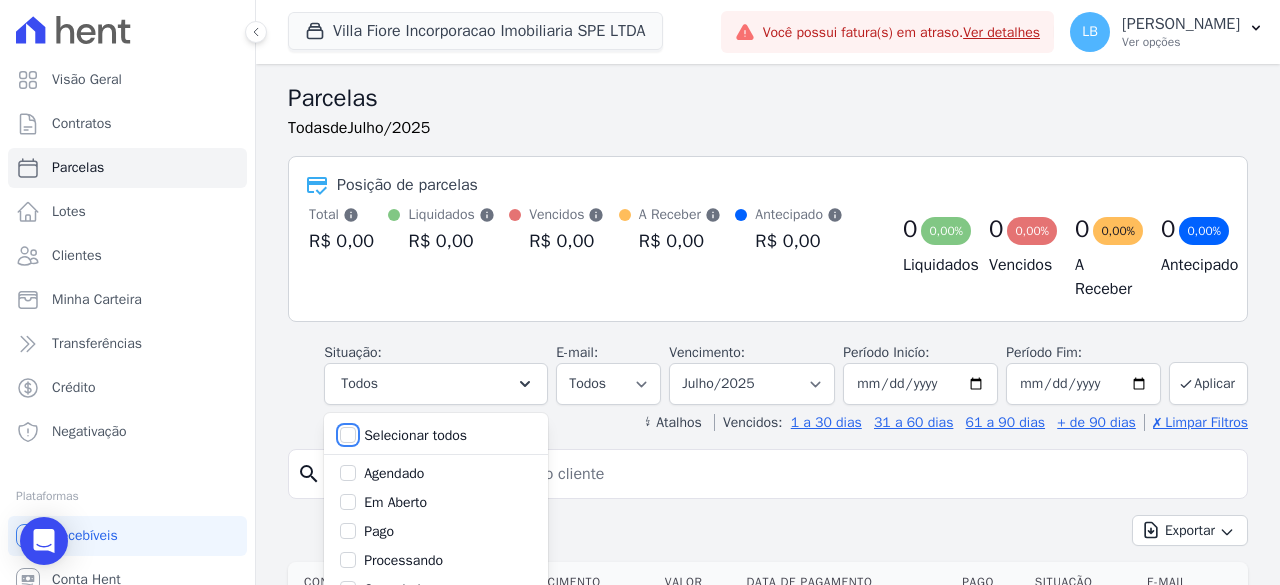 checkbox on "false" 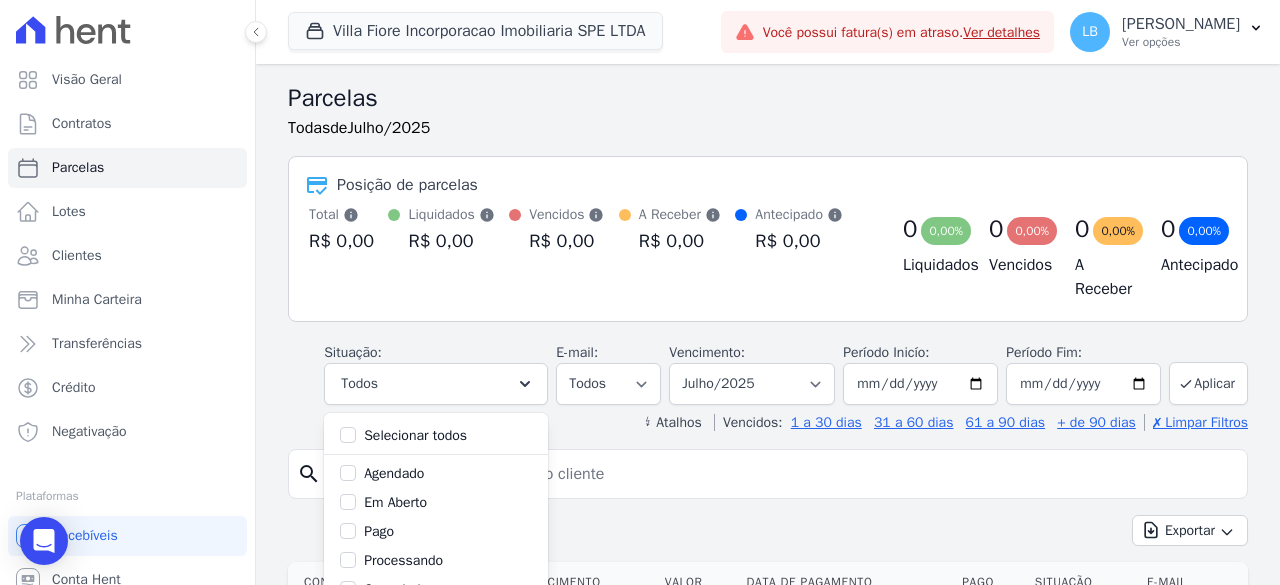 click on "Pago" at bounding box center [379, 531] 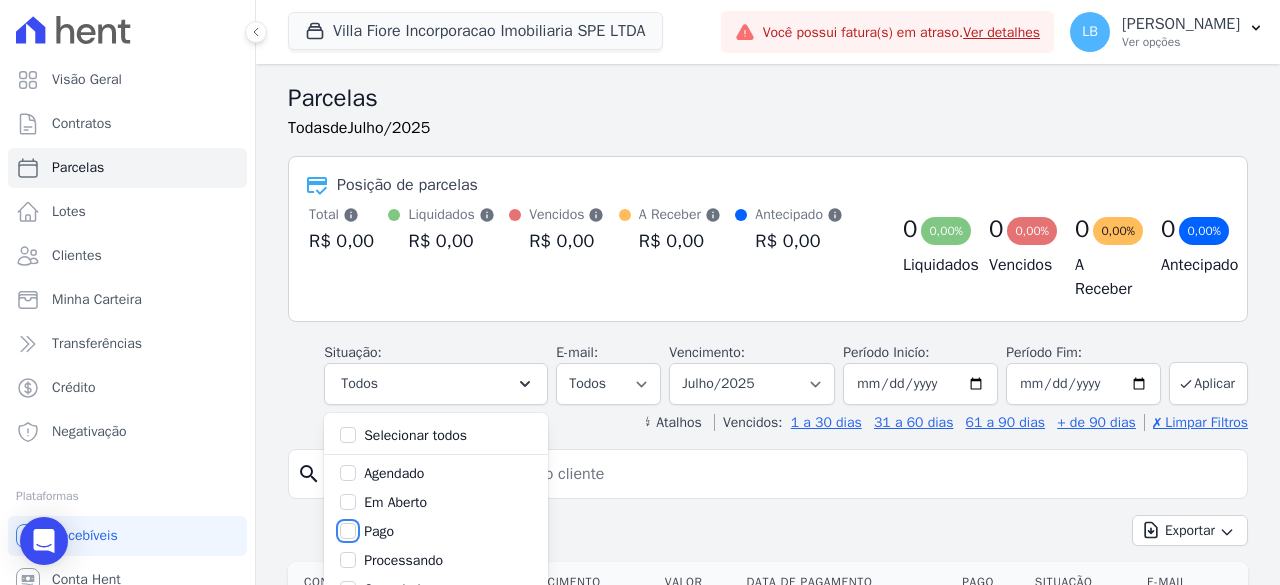 checkbox on "true" 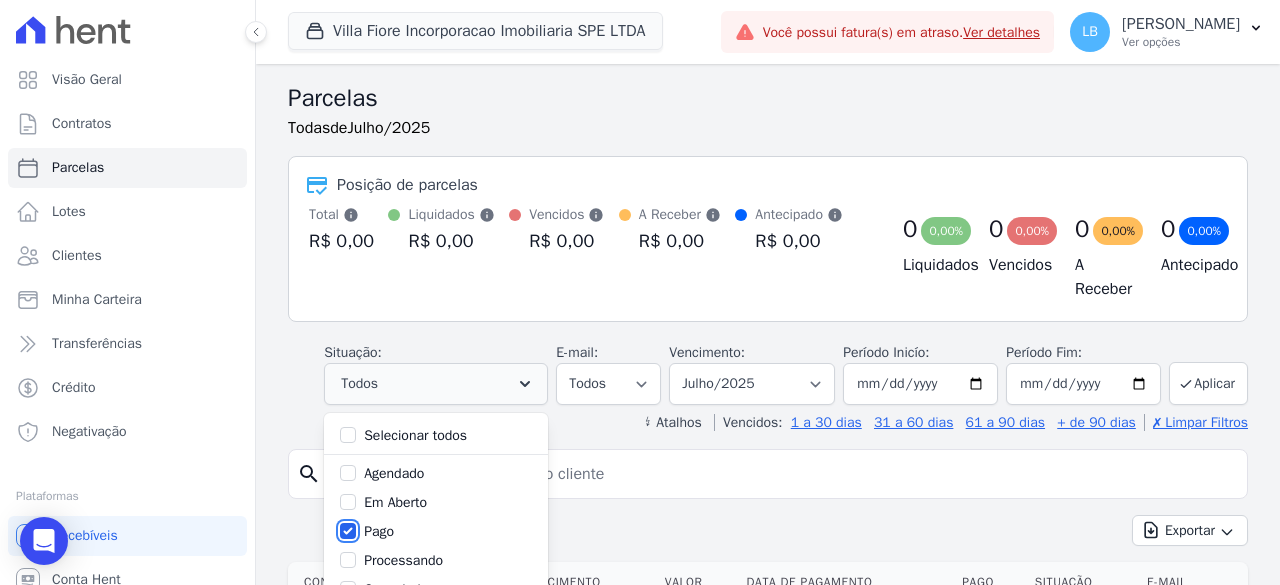 scroll, scrollTop: 82, scrollLeft: 0, axis: vertical 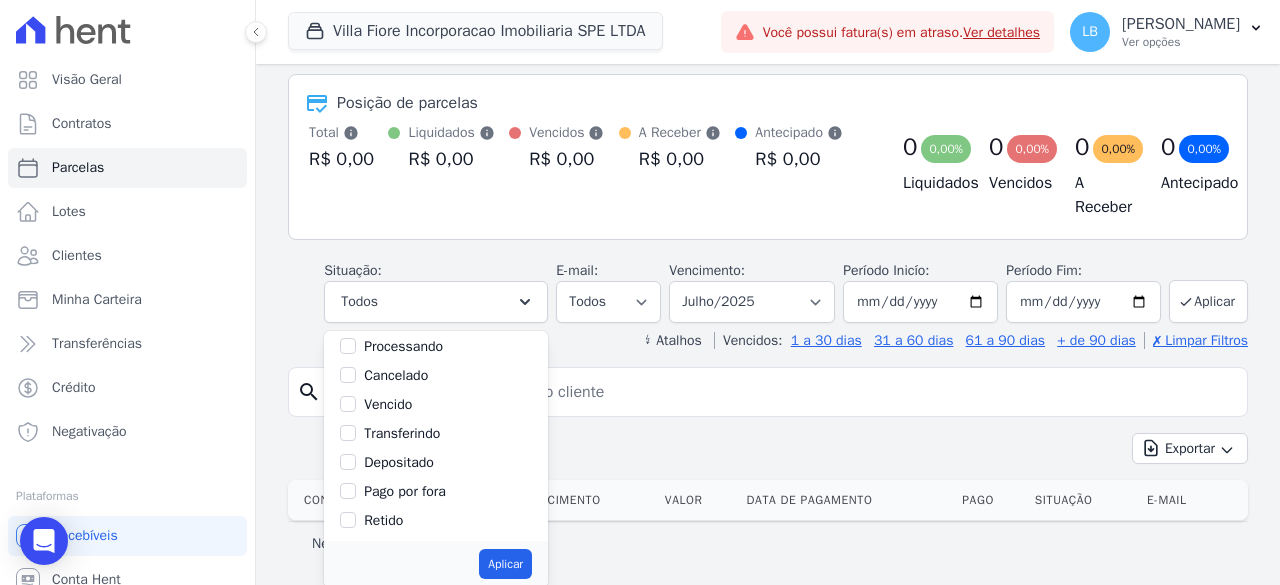 click on "Depositado" at bounding box center (436, 462) 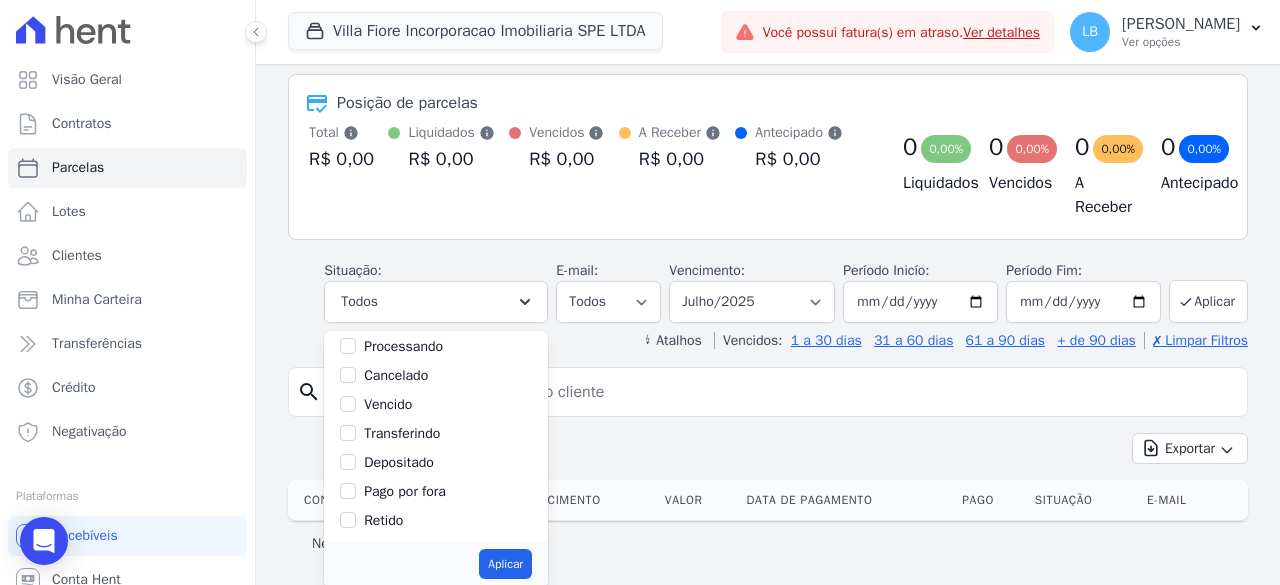 scroll, scrollTop: 132, scrollLeft: 0, axis: vertical 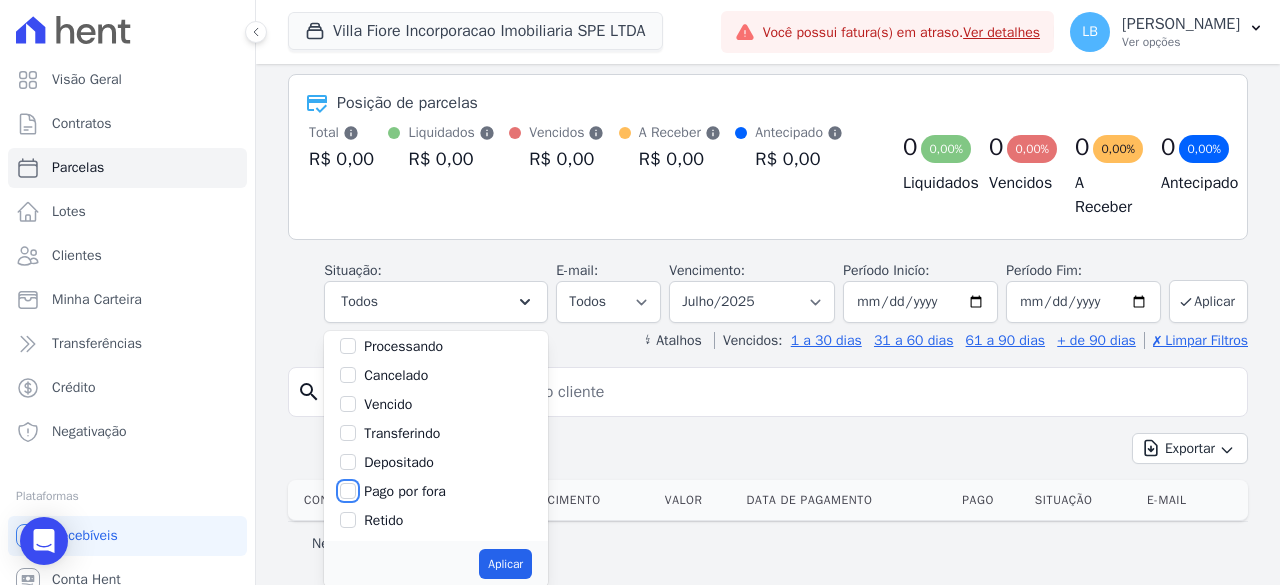 click on "Pago por fora" at bounding box center (348, 491) 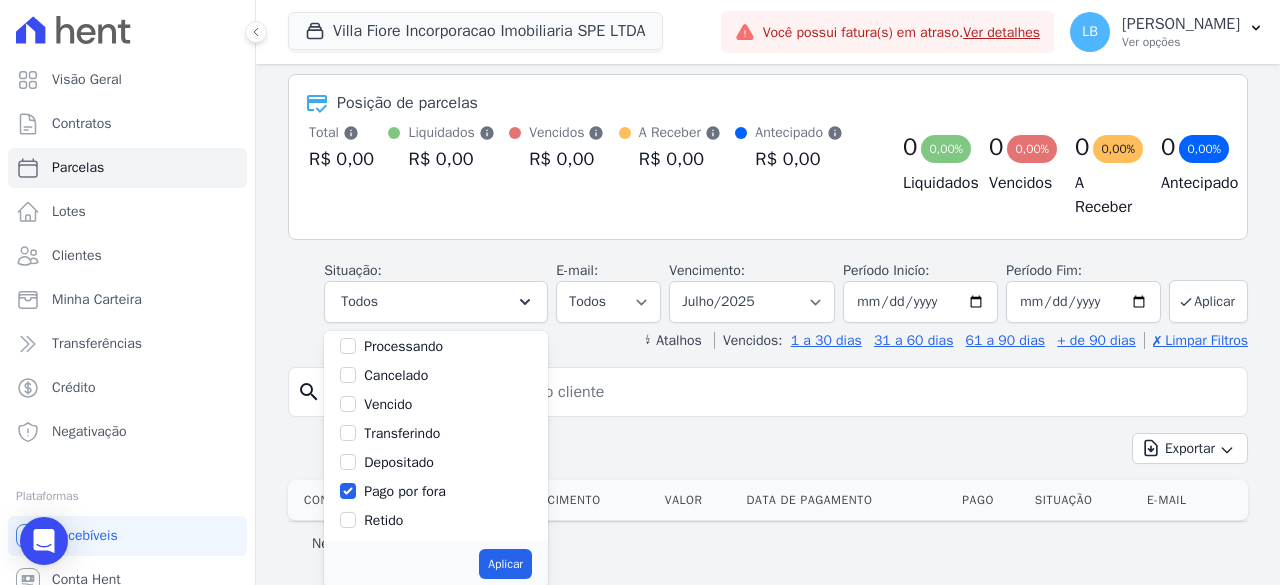 click on "Pago por fora" at bounding box center [436, 491] 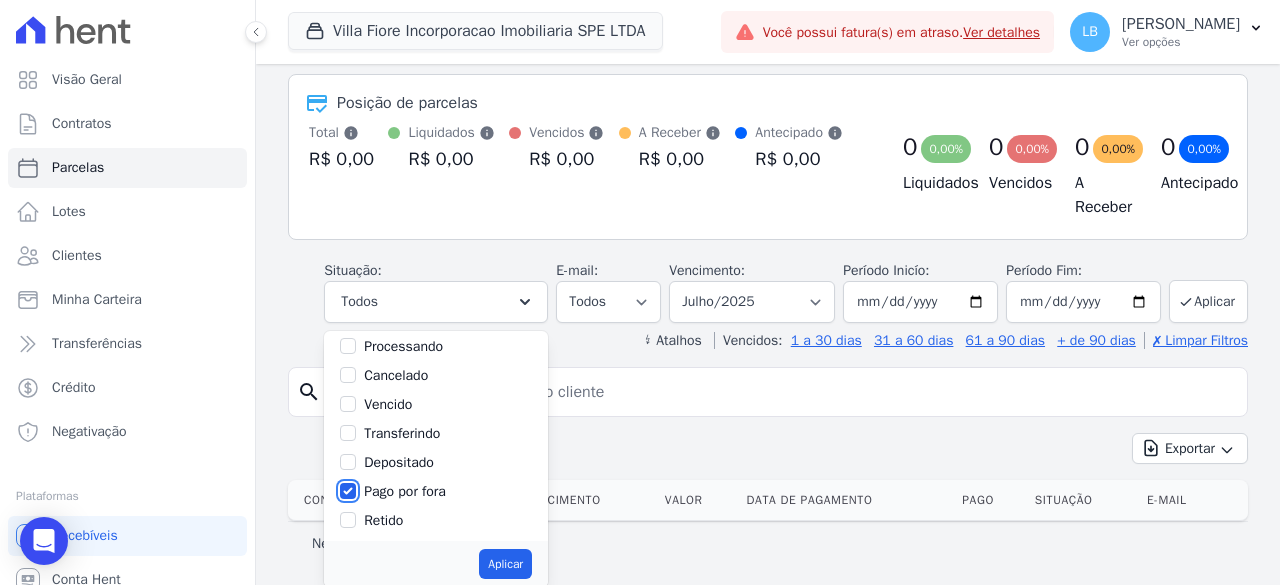 click on "Pago por fora" at bounding box center [348, 491] 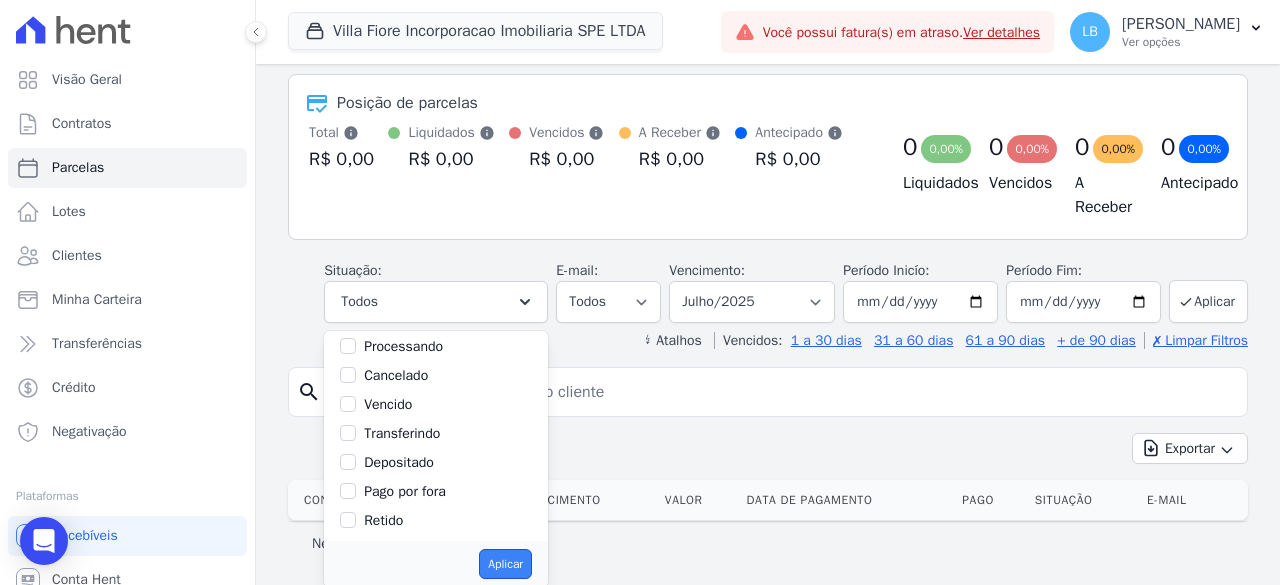 click on "Aplicar" at bounding box center [505, 564] 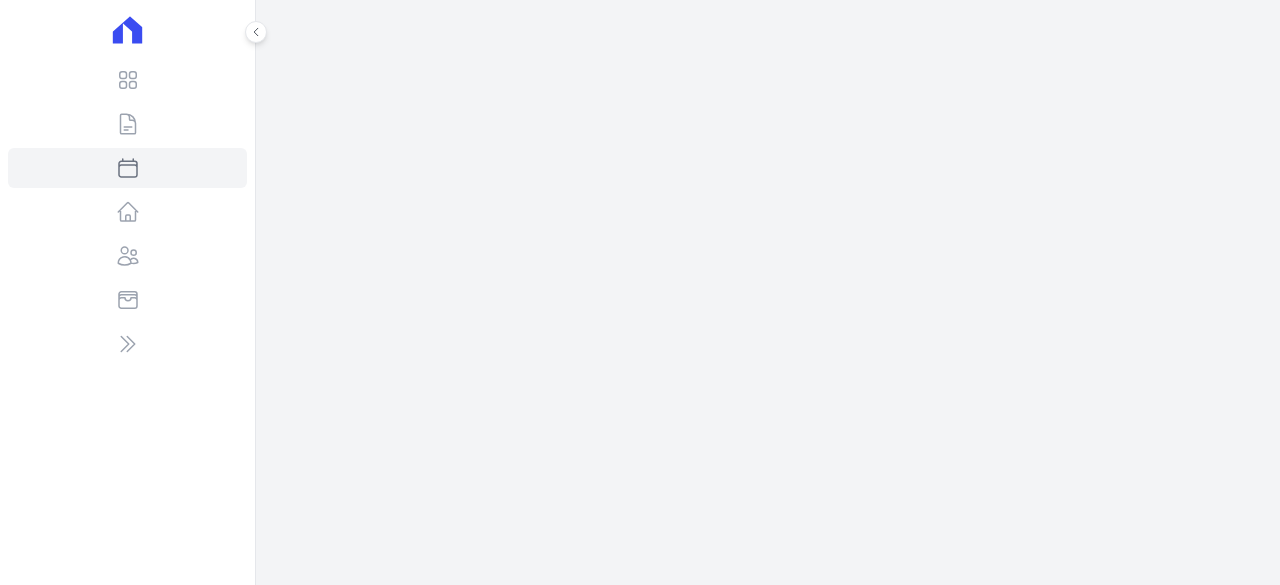 scroll, scrollTop: 0, scrollLeft: 0, axis: both 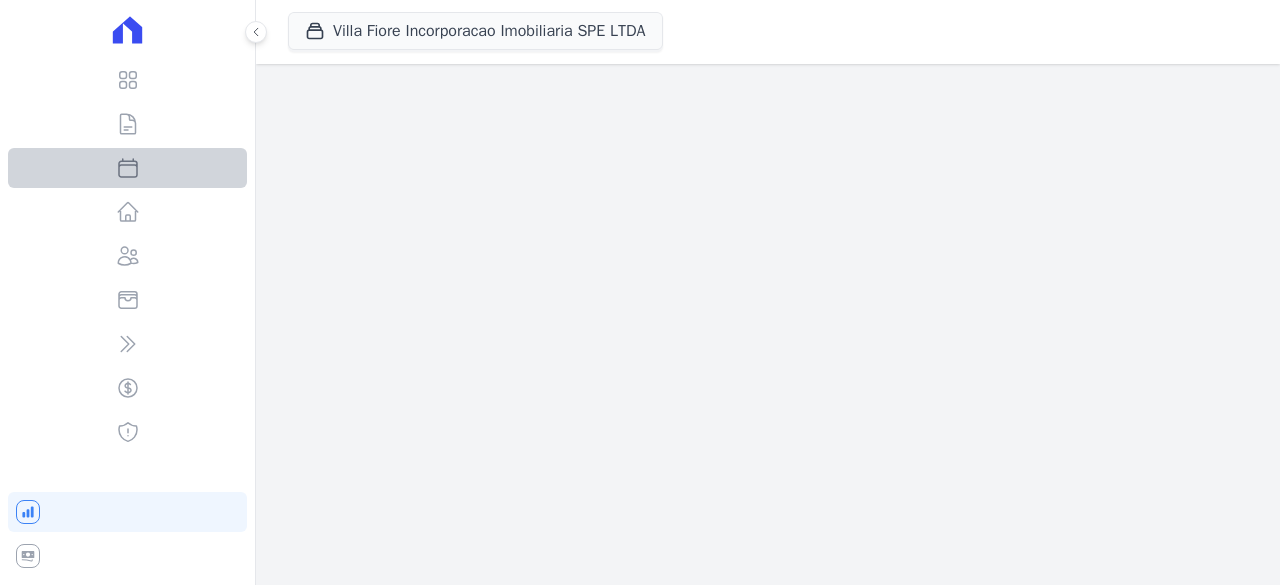 select 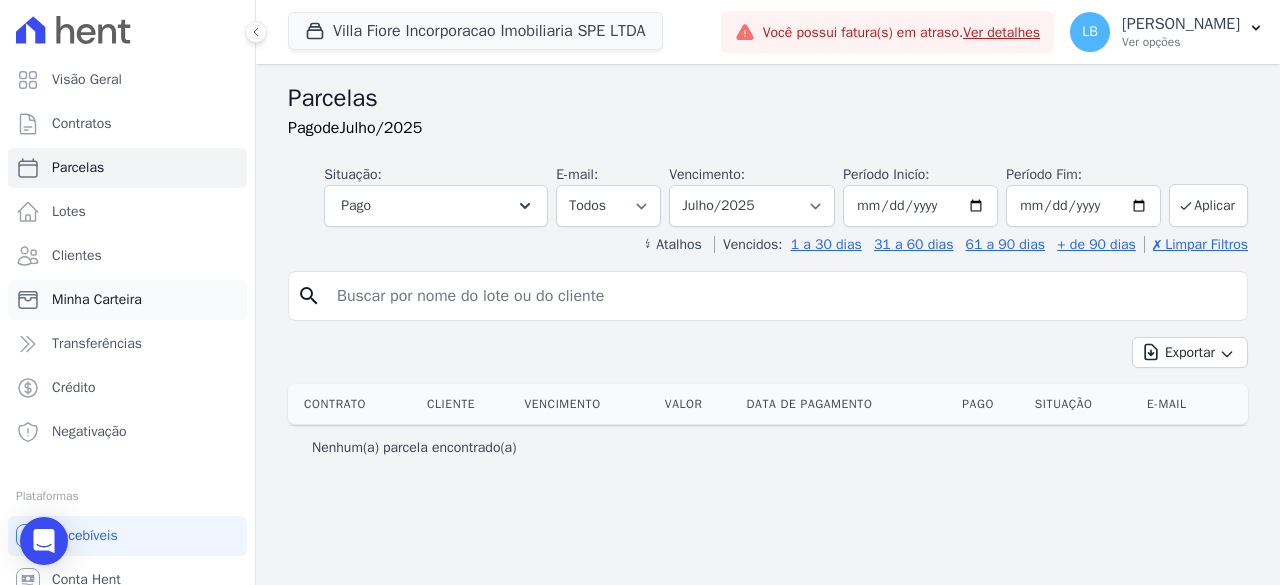 click on "Minha Carteira" at bounding box center (97, 300) 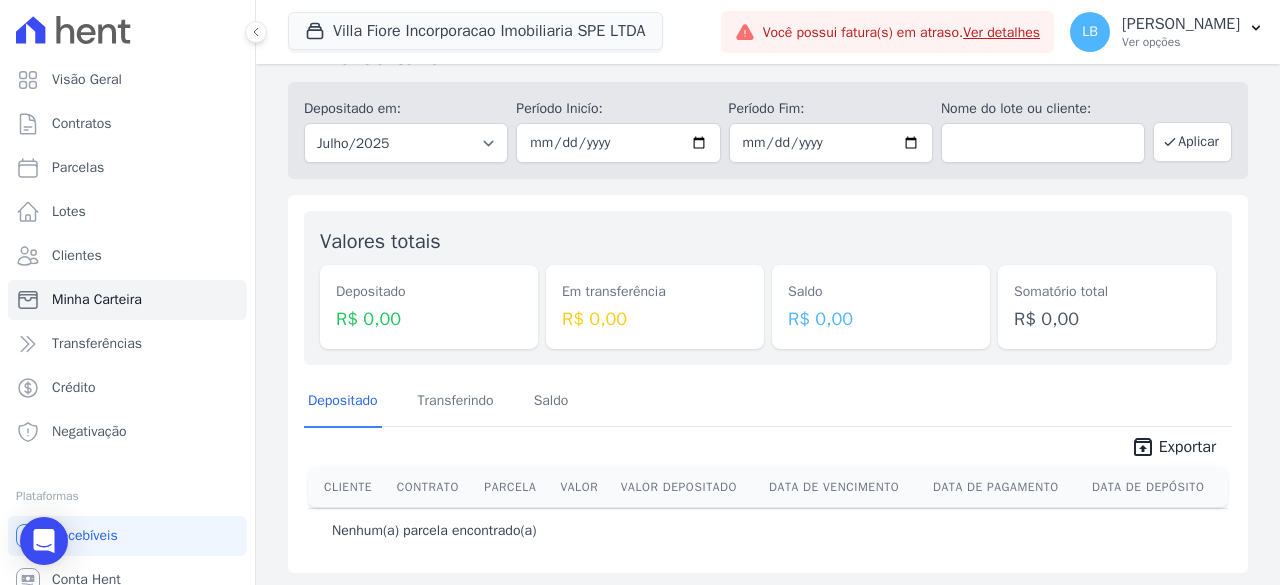 scroll, scrollTop: 44, scrollLeft: 0, axis: vertical 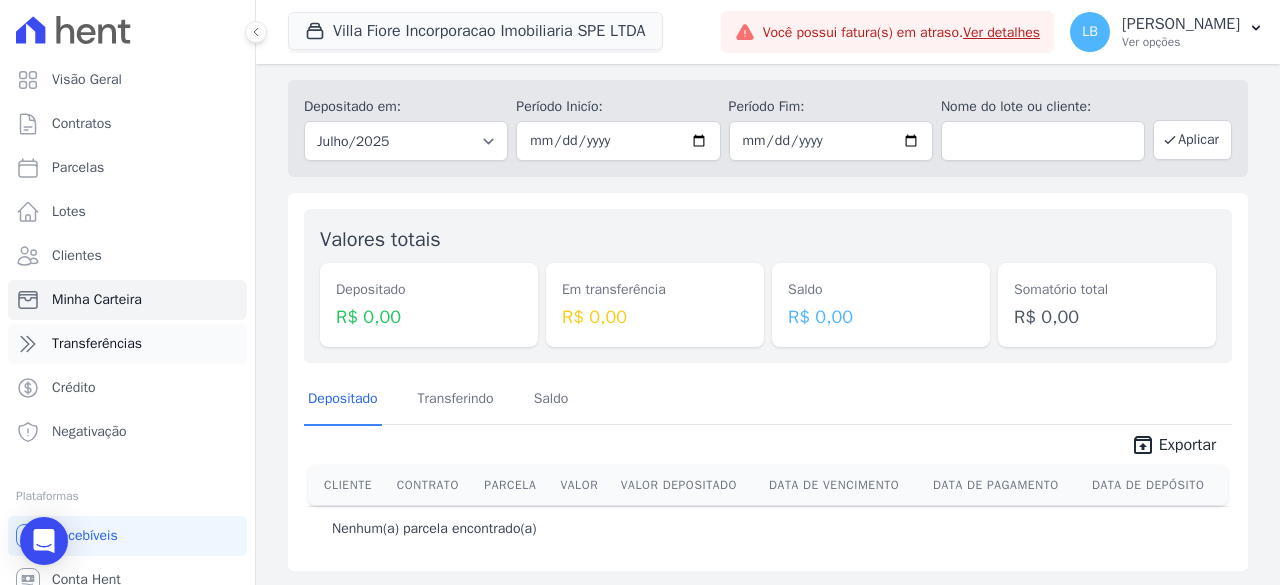 click on "Transferências" at bounding box center (97, 344) 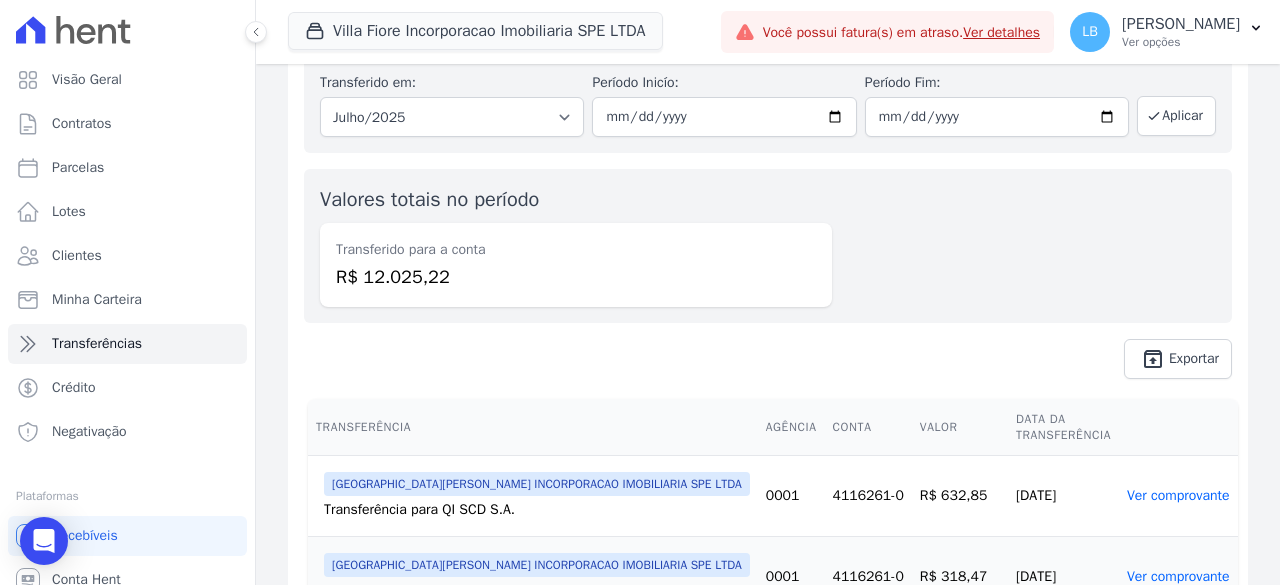 scroll, scrollTop: 300, scrollLeft: 0, axis: vertical 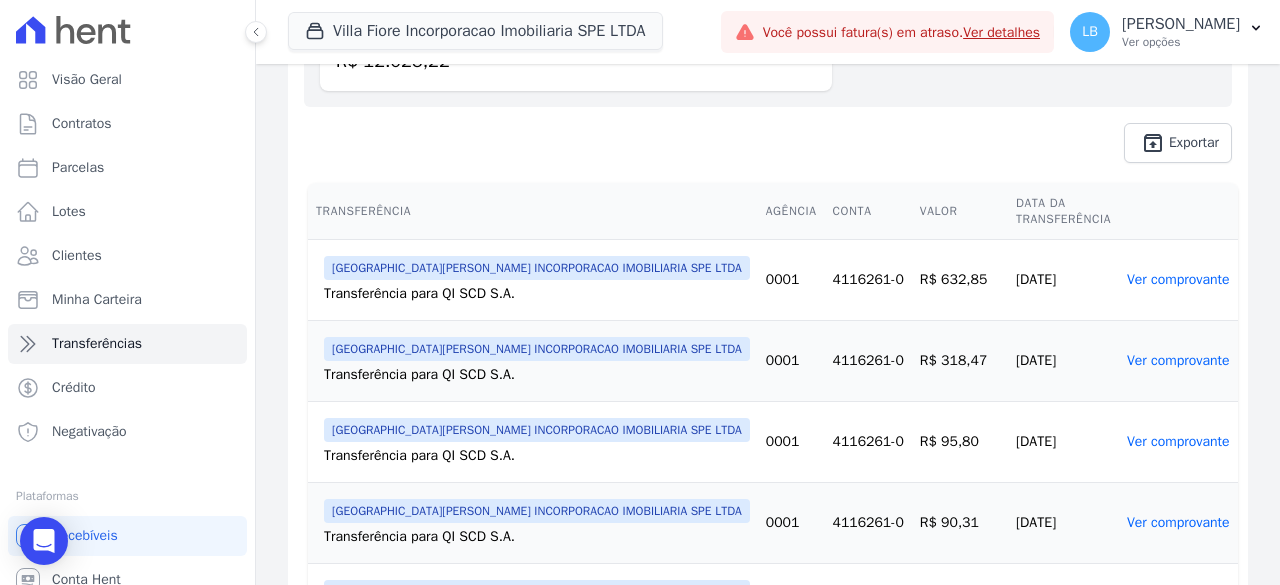 drag, startPoint x: 655, startPoint y: 263, endPoint x: 1011, endPoint y: 447, distance: 400.73932 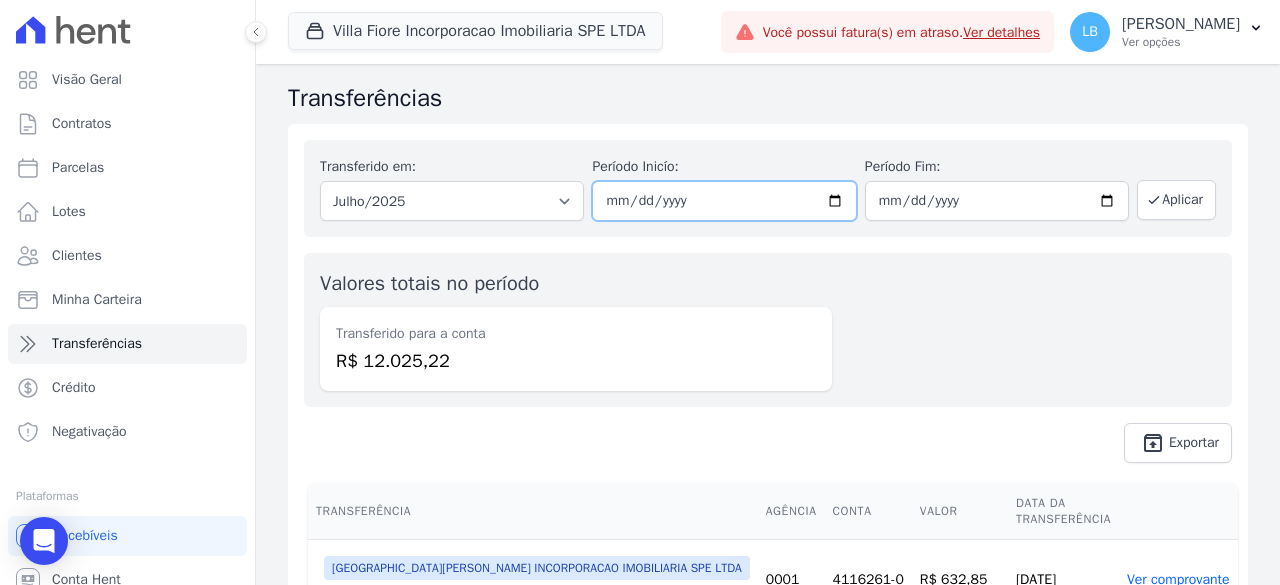 click on "2025-07-01" at bounding box center [724, 201] 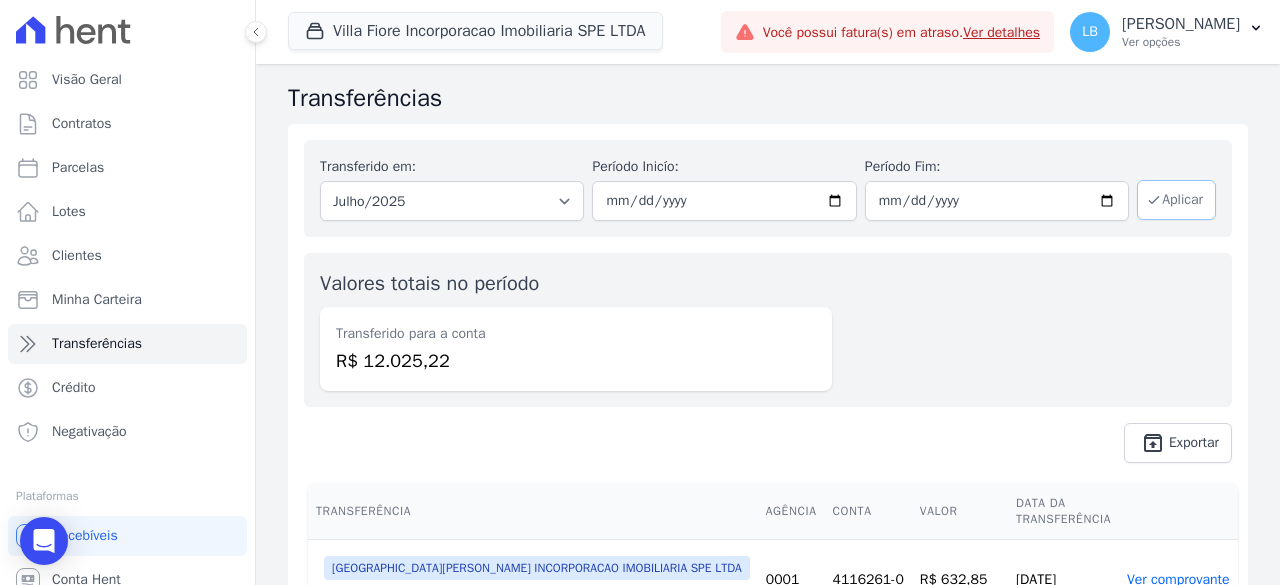 click on "Aplicar" at bounding box center [1176, 200] 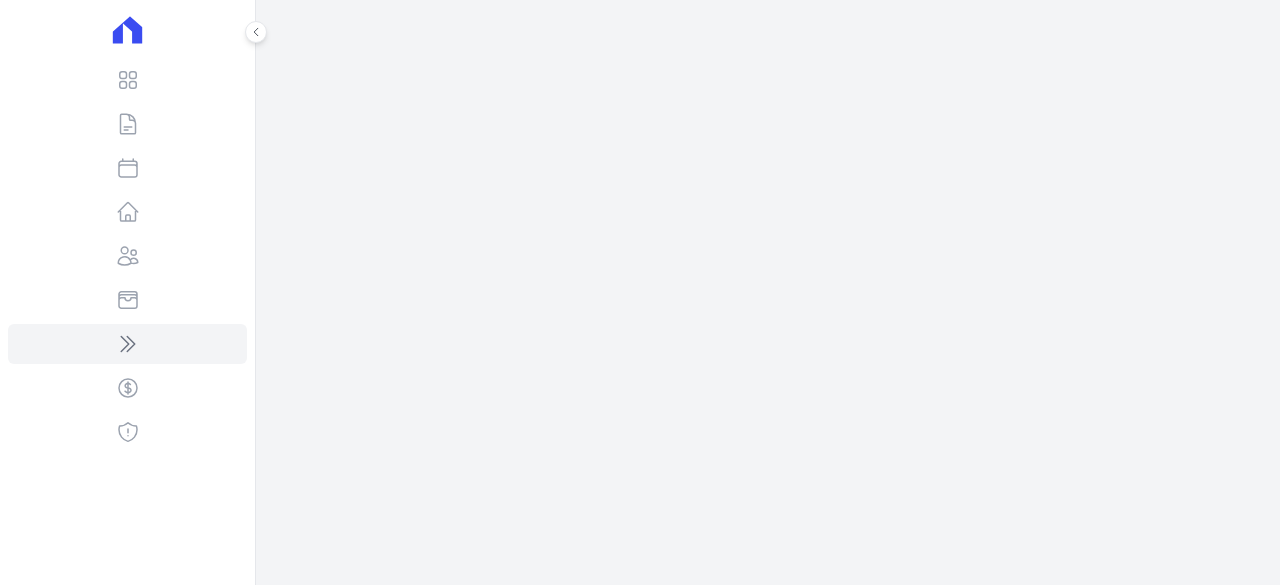 scroll, scrollTop: 0, scrollLeft: 0, axis: both 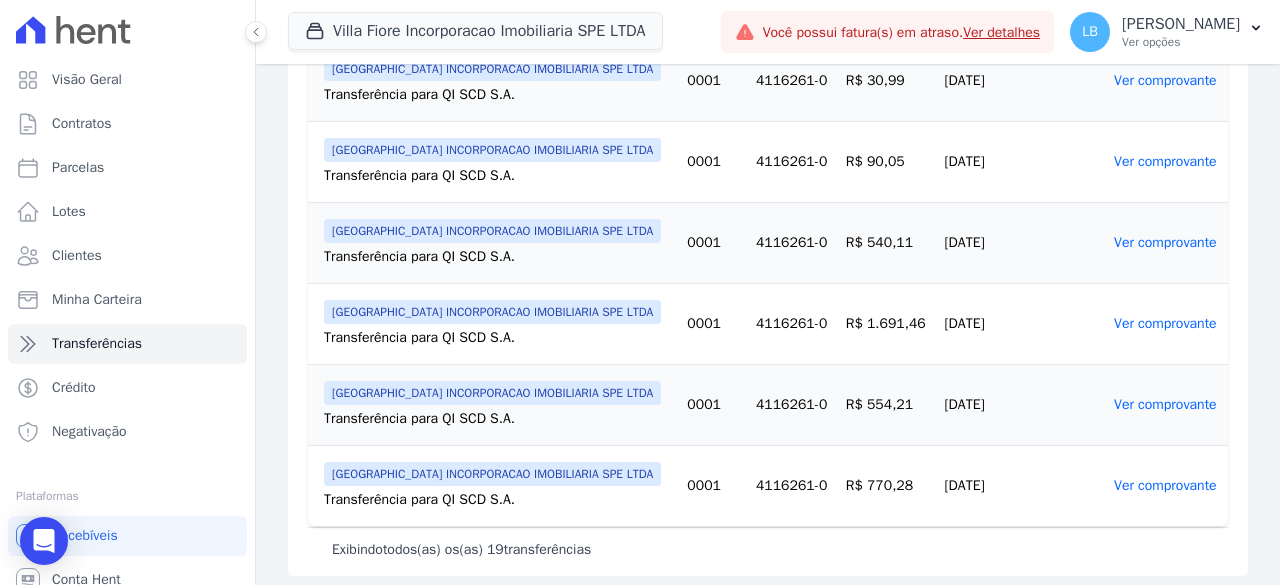 drag, startPoint x: 813, startPoint y: 101, endPoint x: 1260, endPoint y: 401, distance: 538.3391 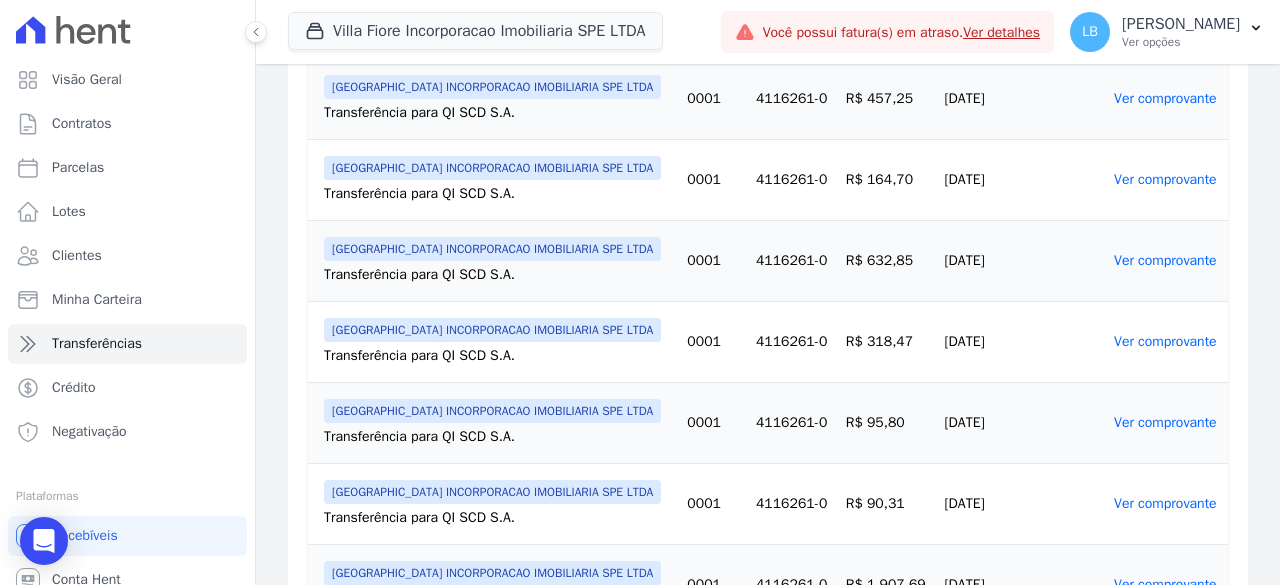 scroll, scrollTop: 236, scrollLeft: 0, axis: vertical 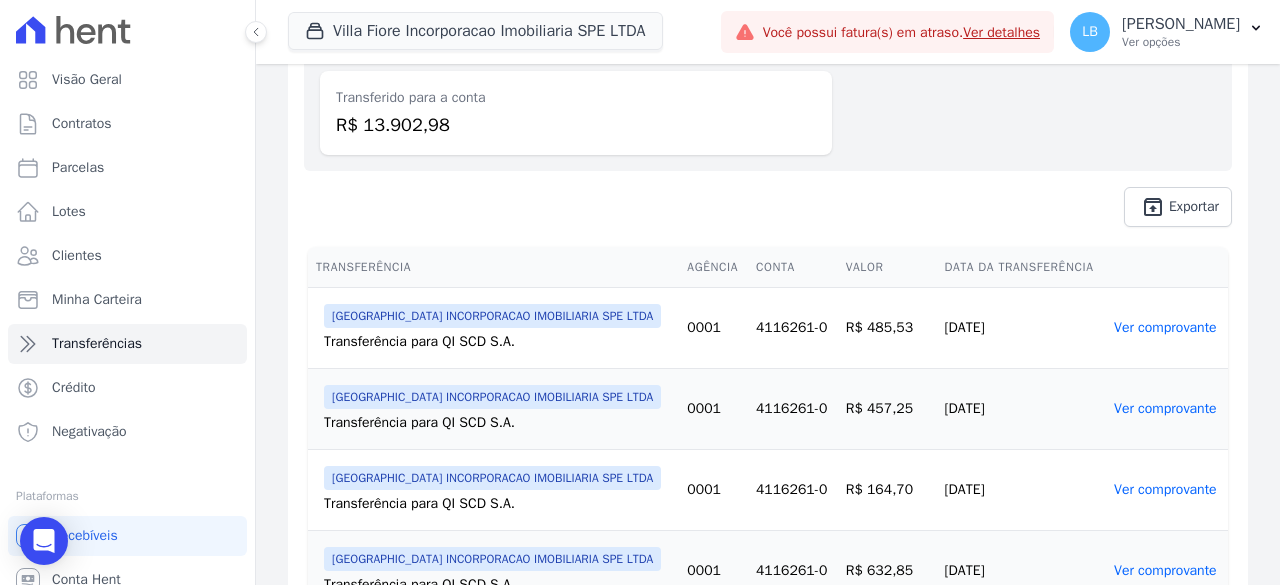 click on "R$ 485,53" at bounding box center [887, 328] 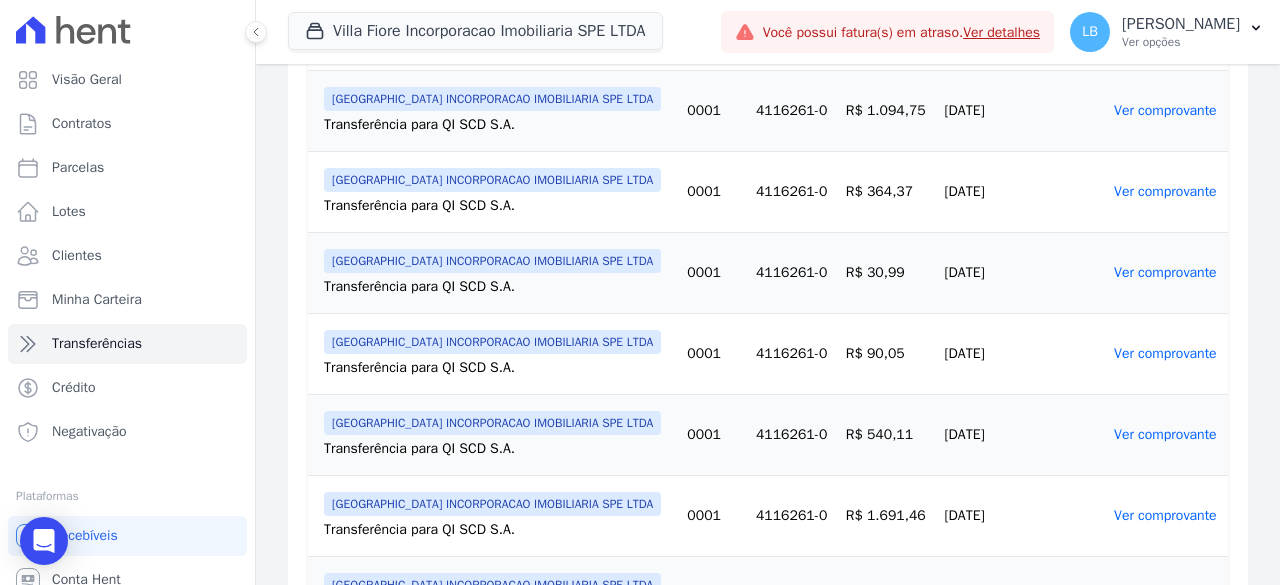 scroll, scrollTop: 1536, scrollLeft: 0, axis: vertical 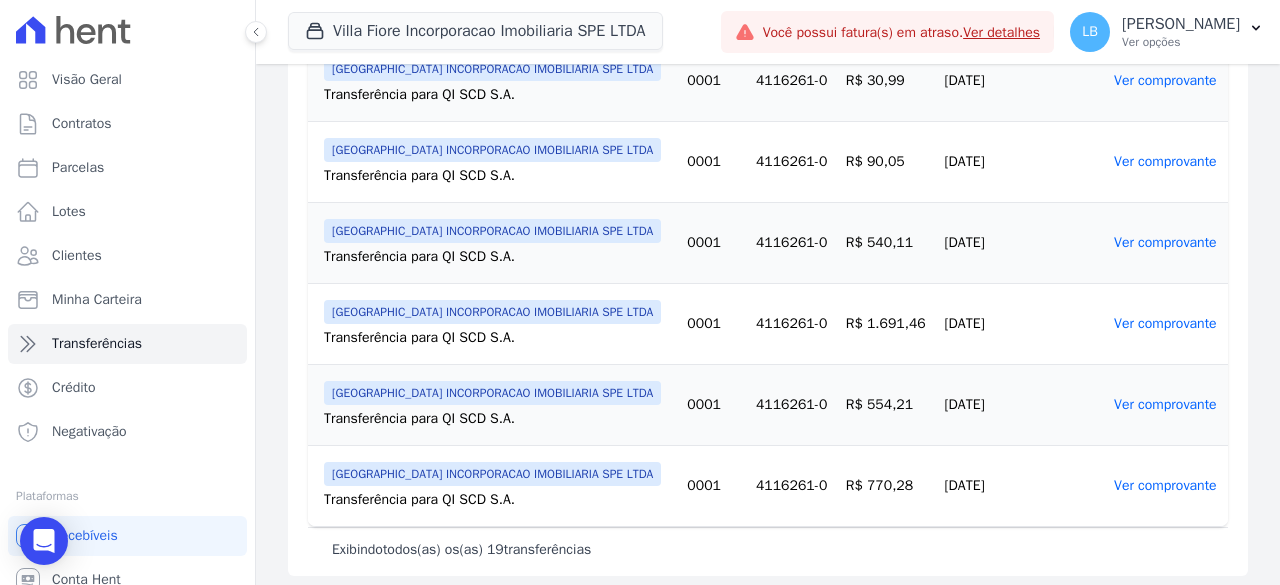 drag, startPoint x: 330, startPoint y: 313, endPoint x: 1230, endPoint y: 407, distance: 904.89557 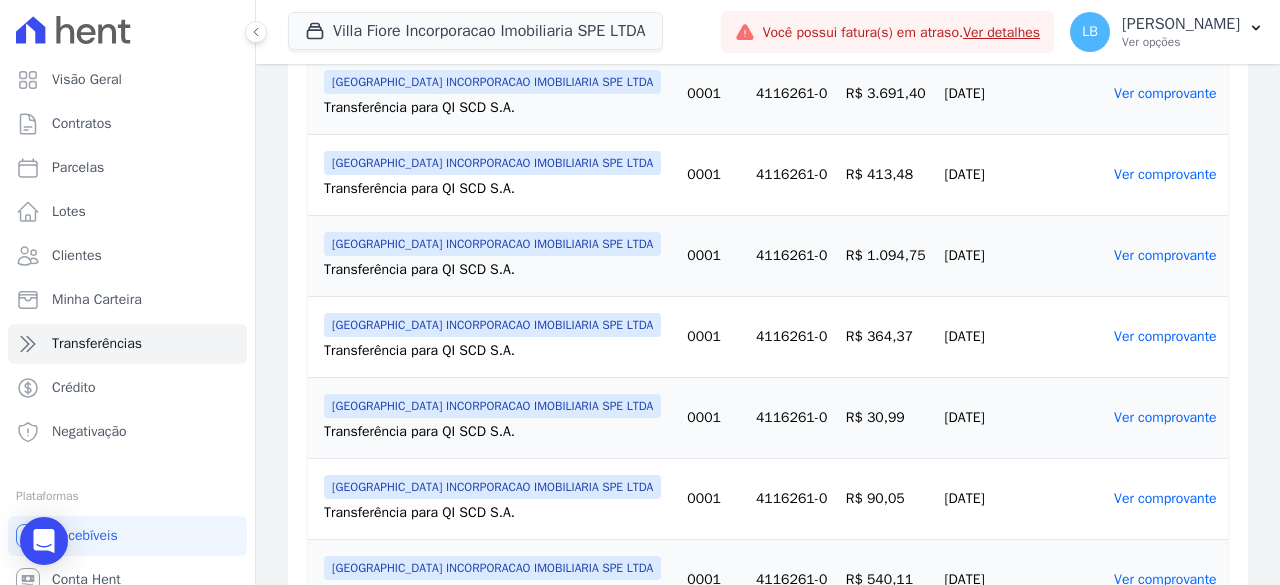 scroll, scrollTop: 936, scrollLeft: 0, axis: vertical 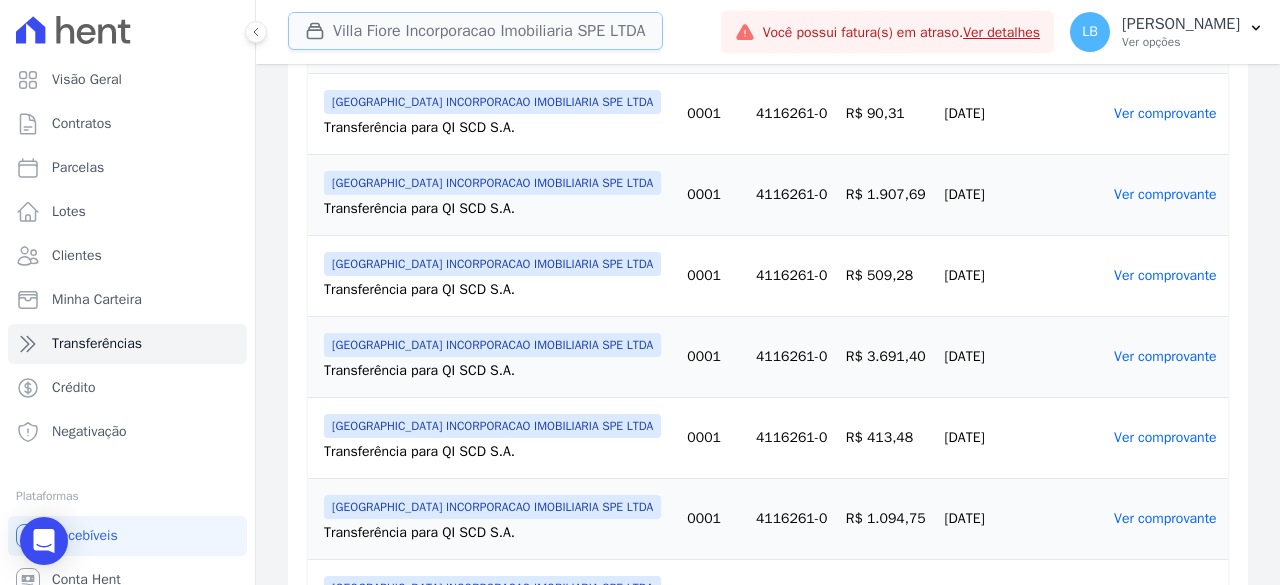 click on "Villa Fiore Incorporacao Imobiliaria SPE LTDA" at bounding box center [475, 31] 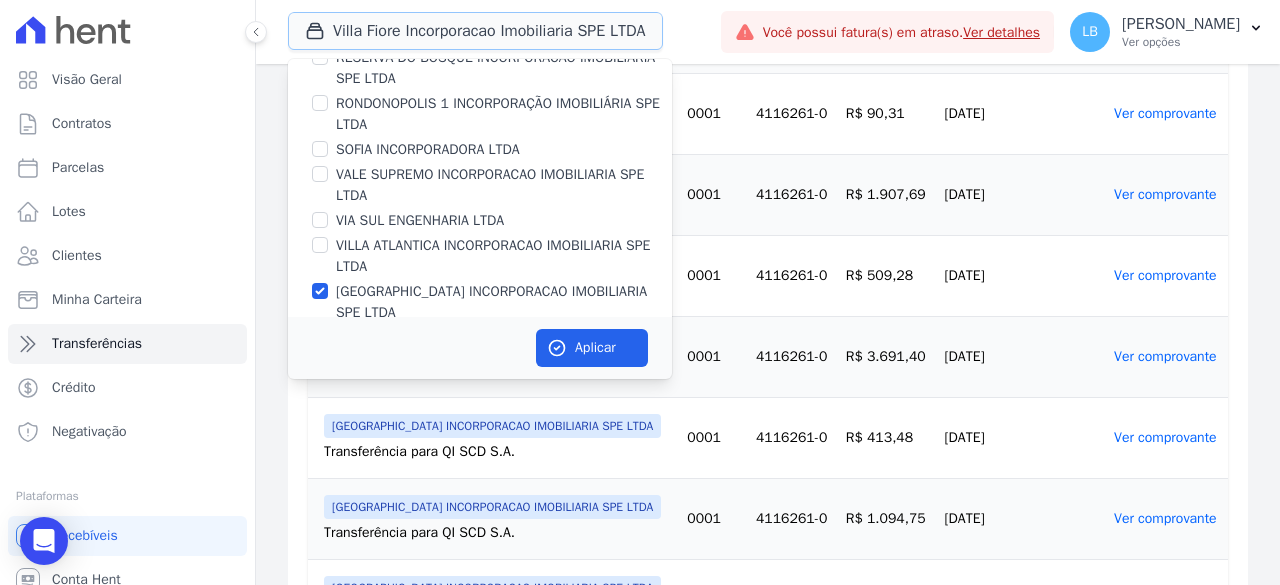 scroll, scrollTop: 700, scrollLeft: 0, axis: vertical 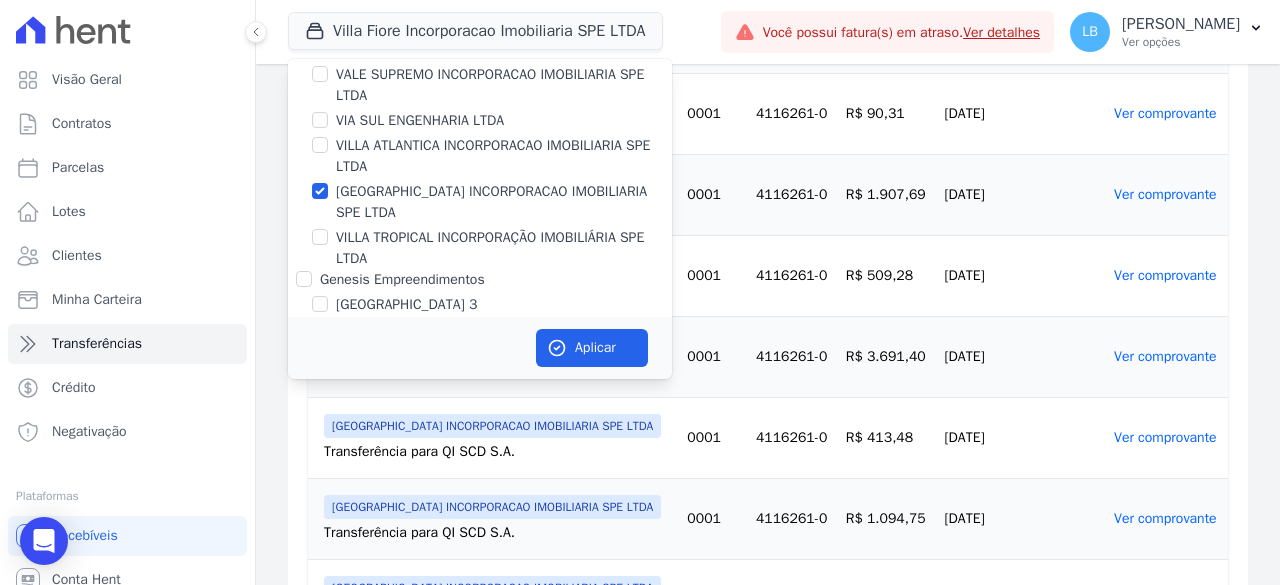 click on "[GEOGRAPHIC_DATA] INCORPORACAO IMOBILIARIA SPE LTDA" at bounding box center [504, 202] 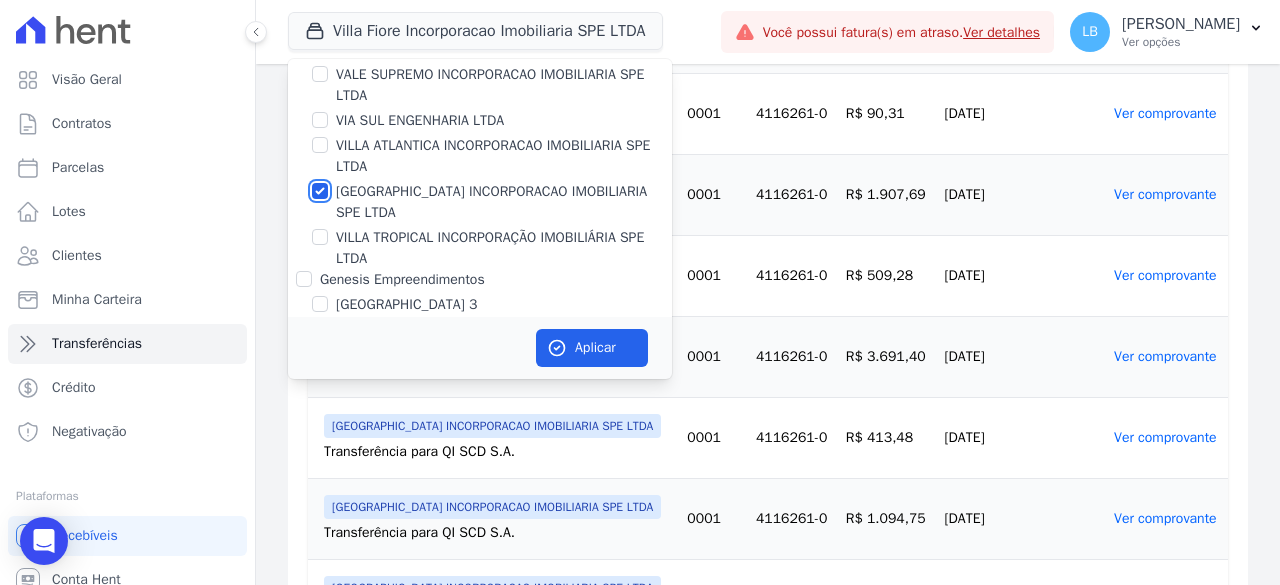 click on "[GEOGRAPHIC_DATA] INCORPORACAO IMOBILIARIA SPE LTDA" at bounding box center (320, 191) 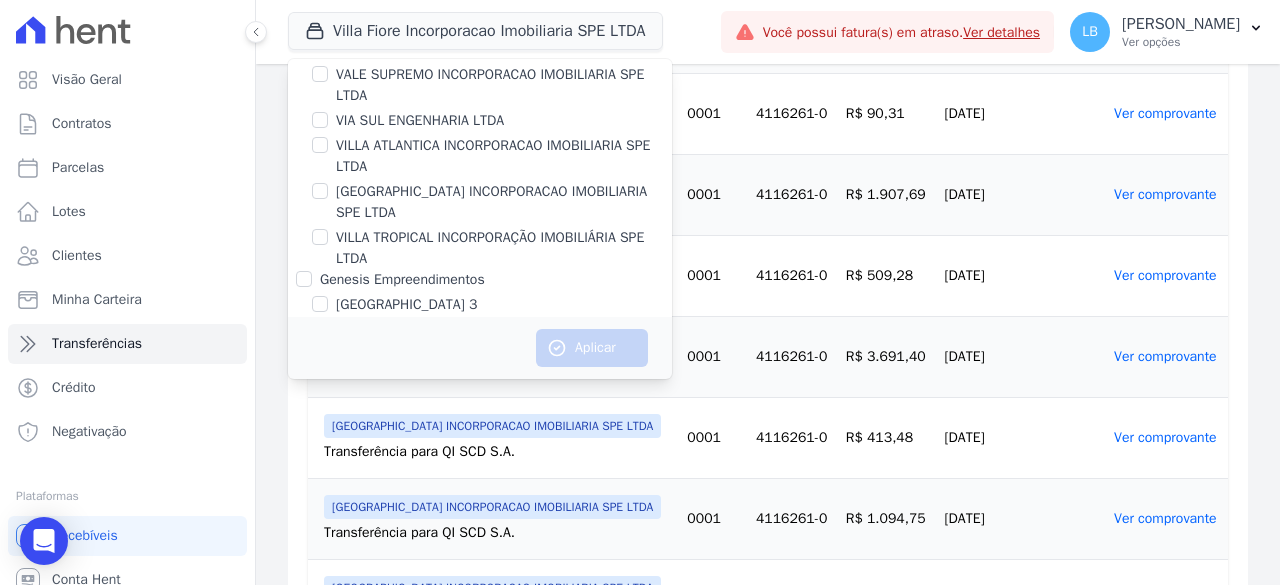click on "VIA SUL ENGENHARIA LTDA" at bounding box center [420, 120] 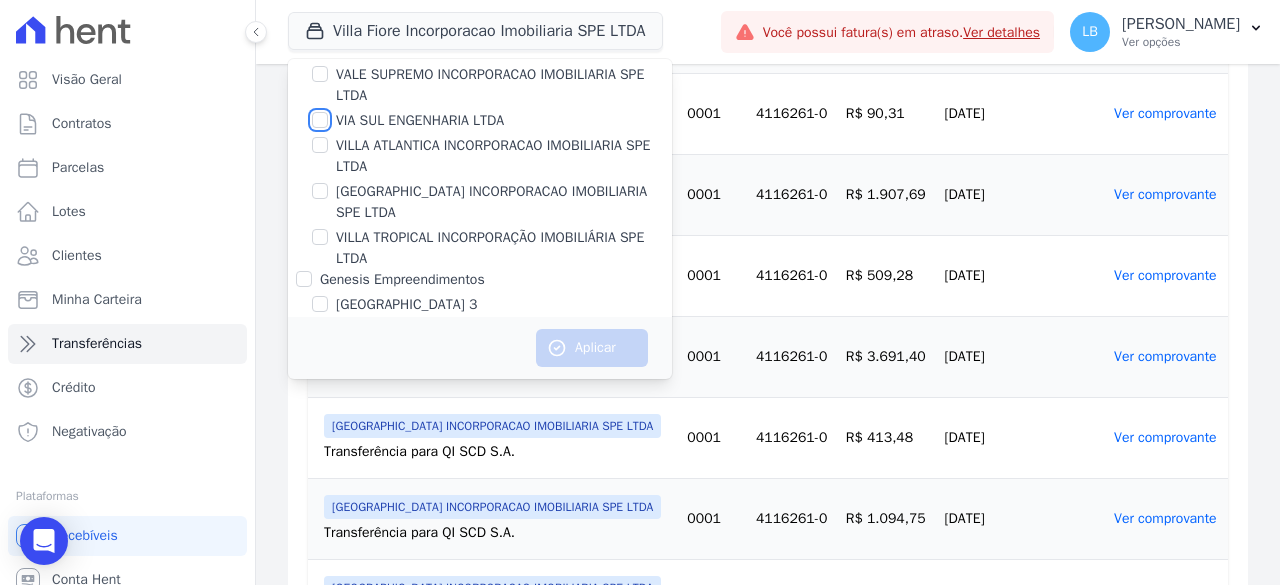 click on "VIA SUL ENGENHARIA LTDA" at bounding box center [320, 120] 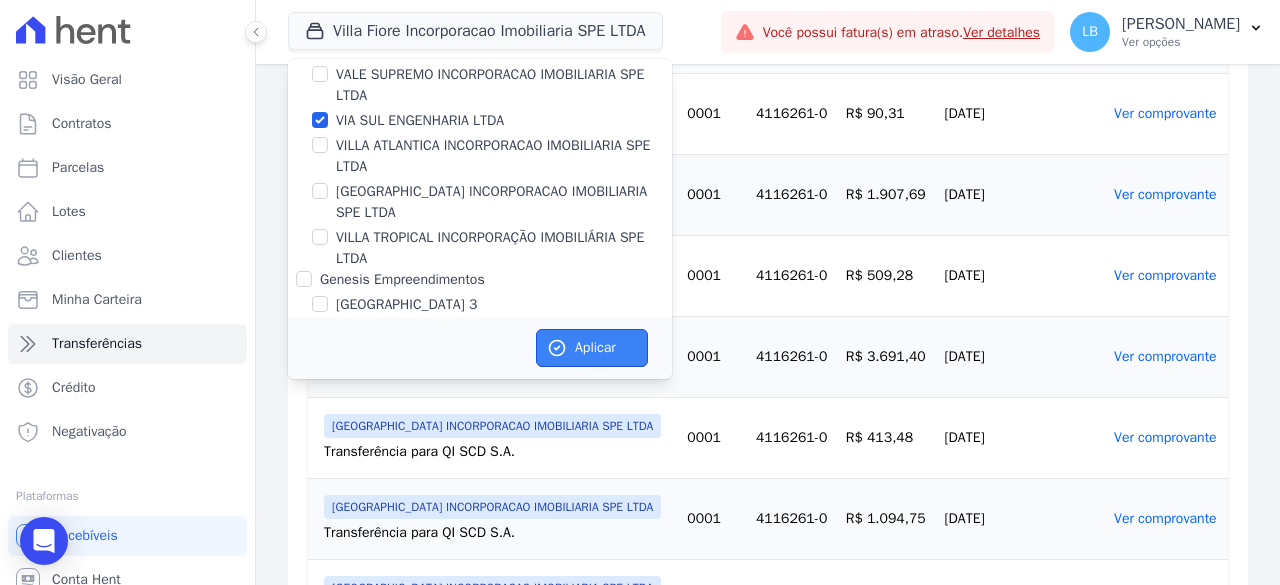 click on "Aplicar" at bounding box center [592, 348] 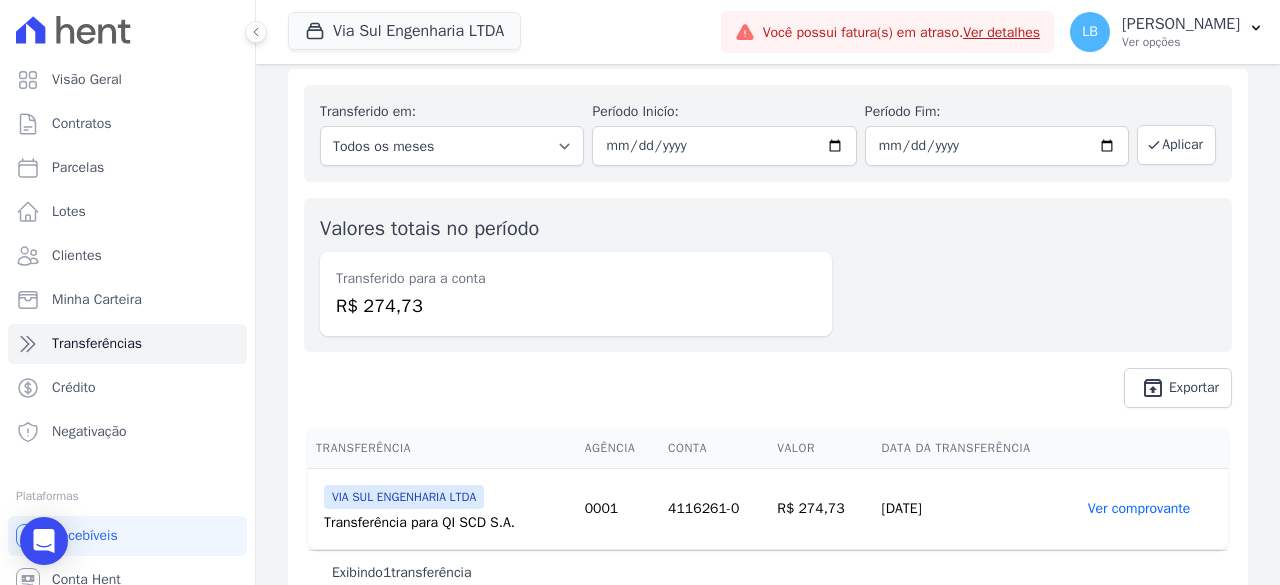 scroll, scrollTop: 84, scrollLeft: 0, axis: vertical 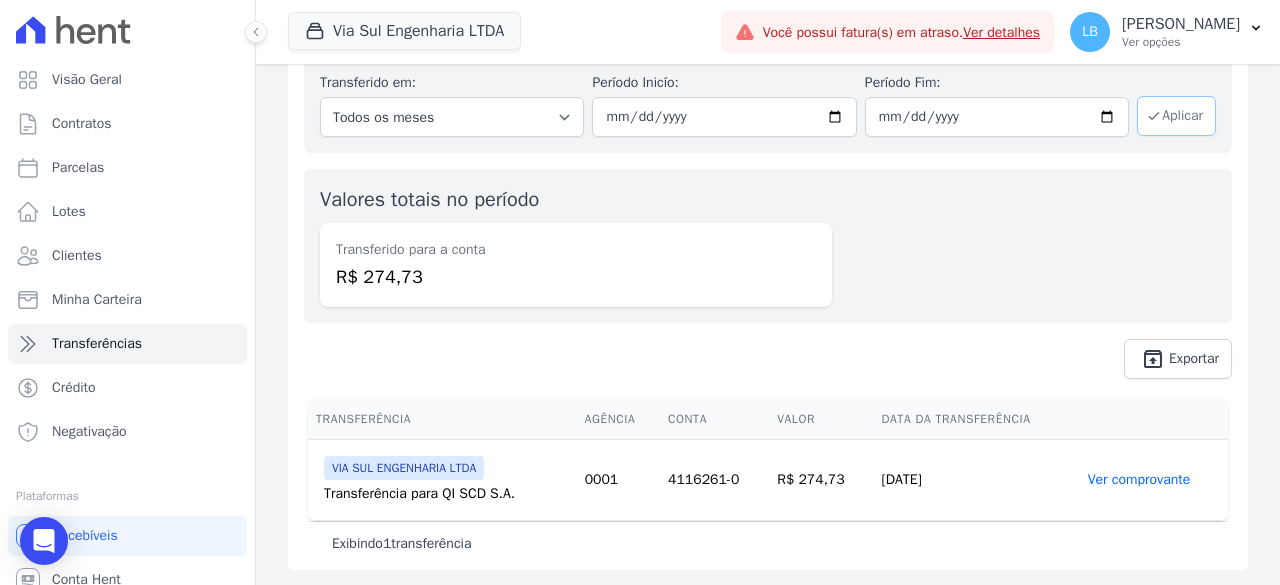 click on "Aplicar" at bounding box center [1176, 116] 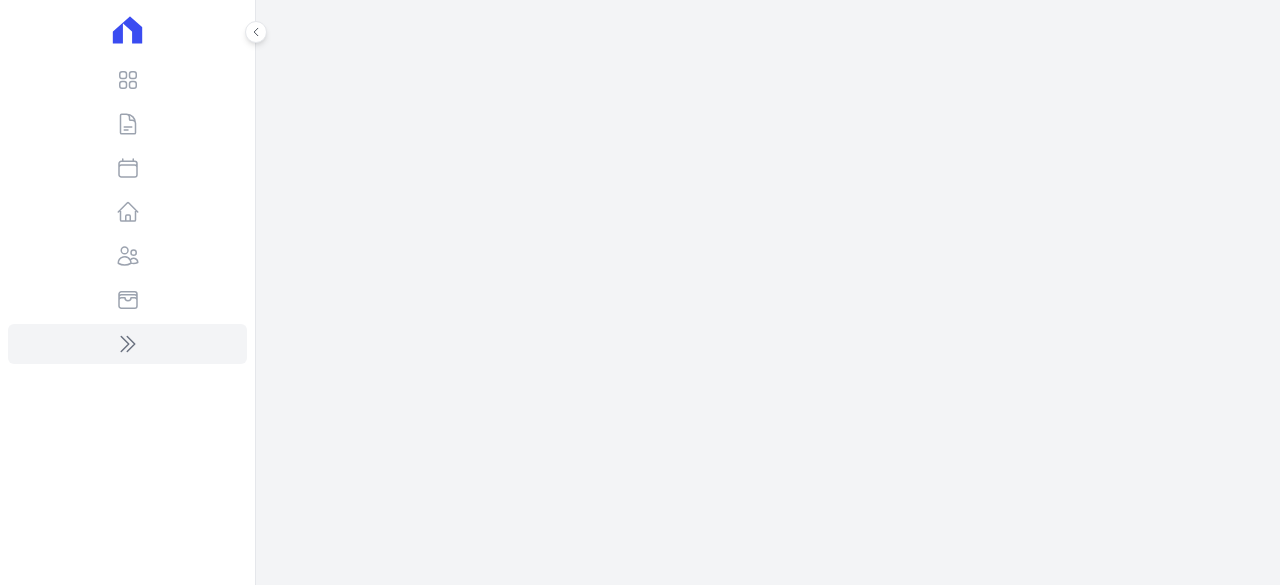 scroll, scrollTop: 0, scrollLeft: 0, axis: both 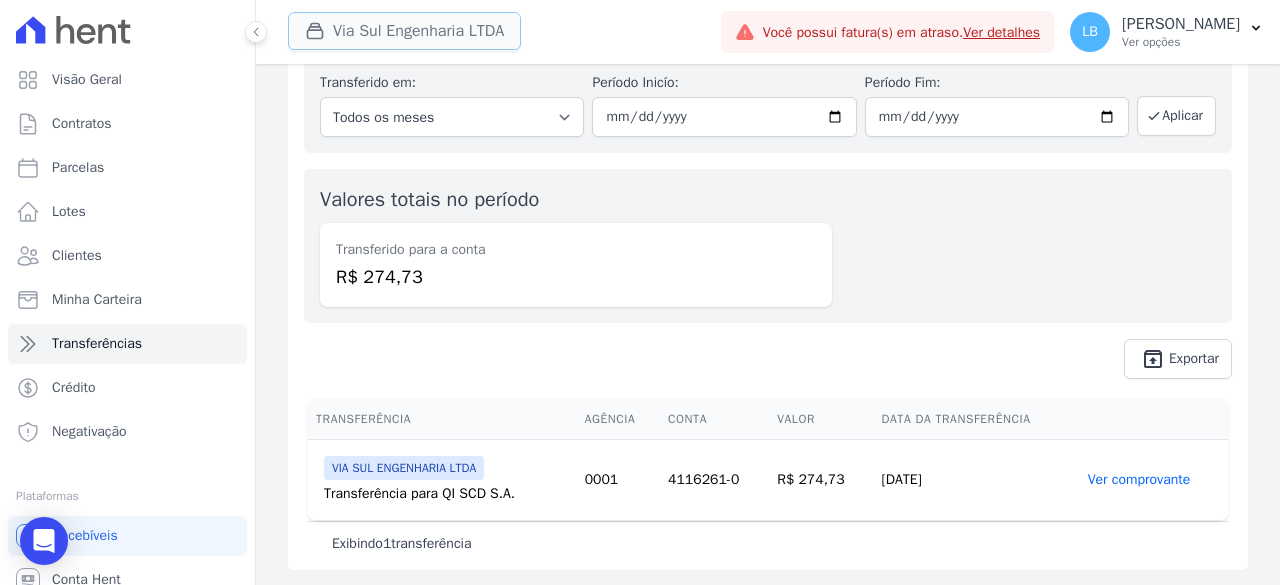 click on "Via Sul Engenharia LTDA" at bounding box center [404, 31] 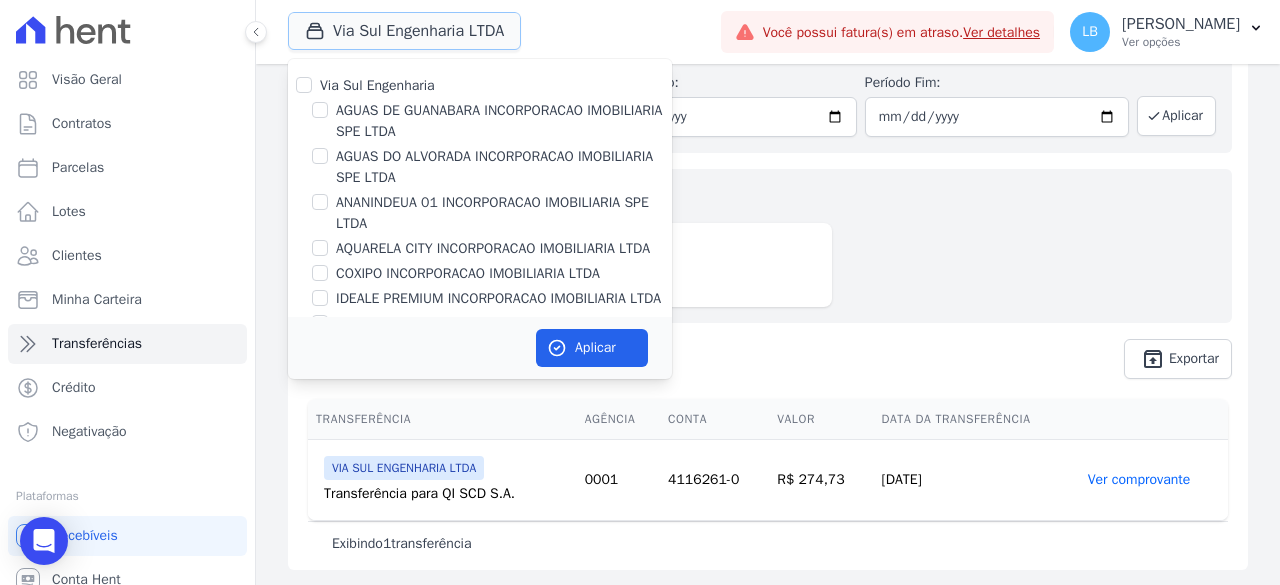 scroll, scrollTop: 100, scrollLeft: 0, axis: vertical 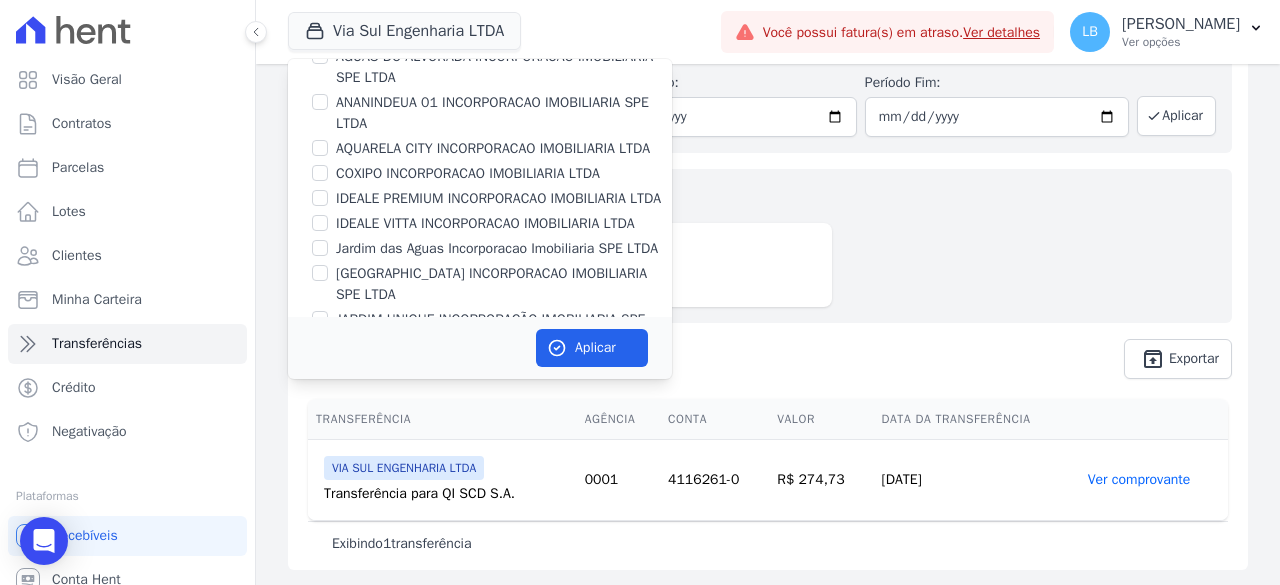 click on "AQUARELA CITY INCORPORACAO IMOBILIARIA LTDA" at bounding box center [493, 148] 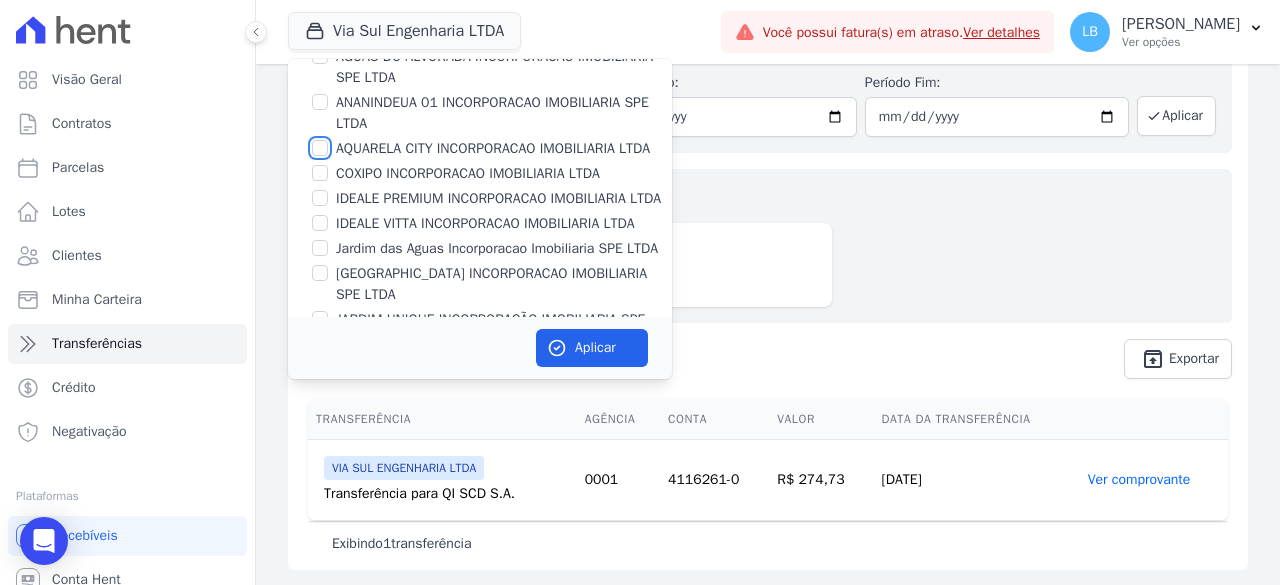 click on "AQUARELA CITY INCORPORACAO IMOBILIARIA LTDA" at bounding box center [320, 148] 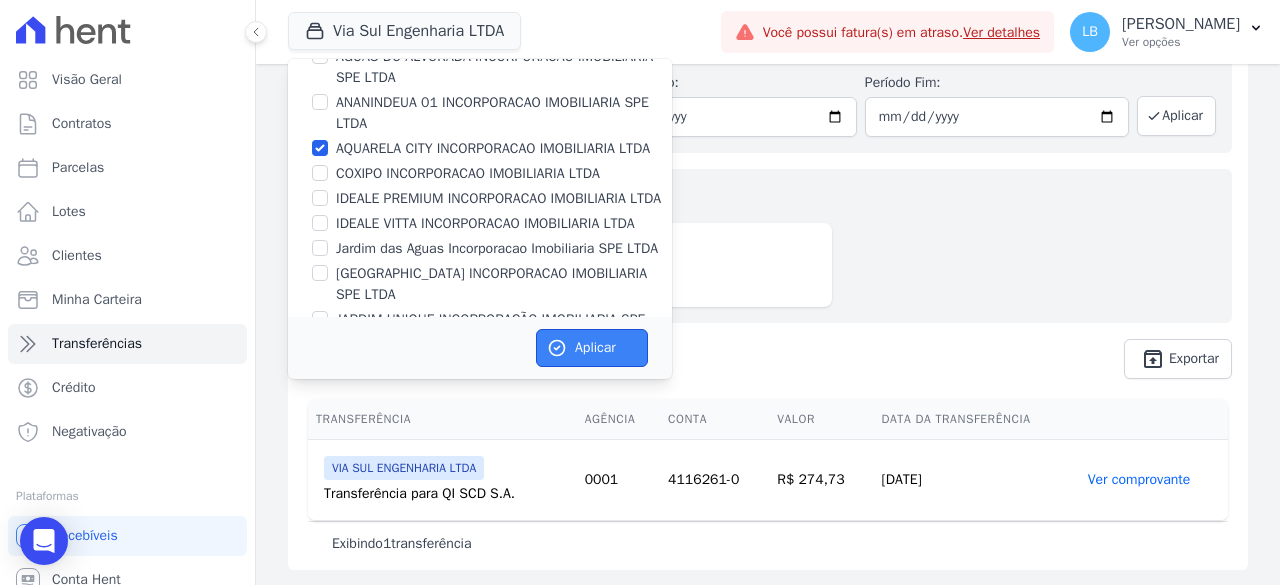 click on "Aplicar" at bounding box center [592, 348] 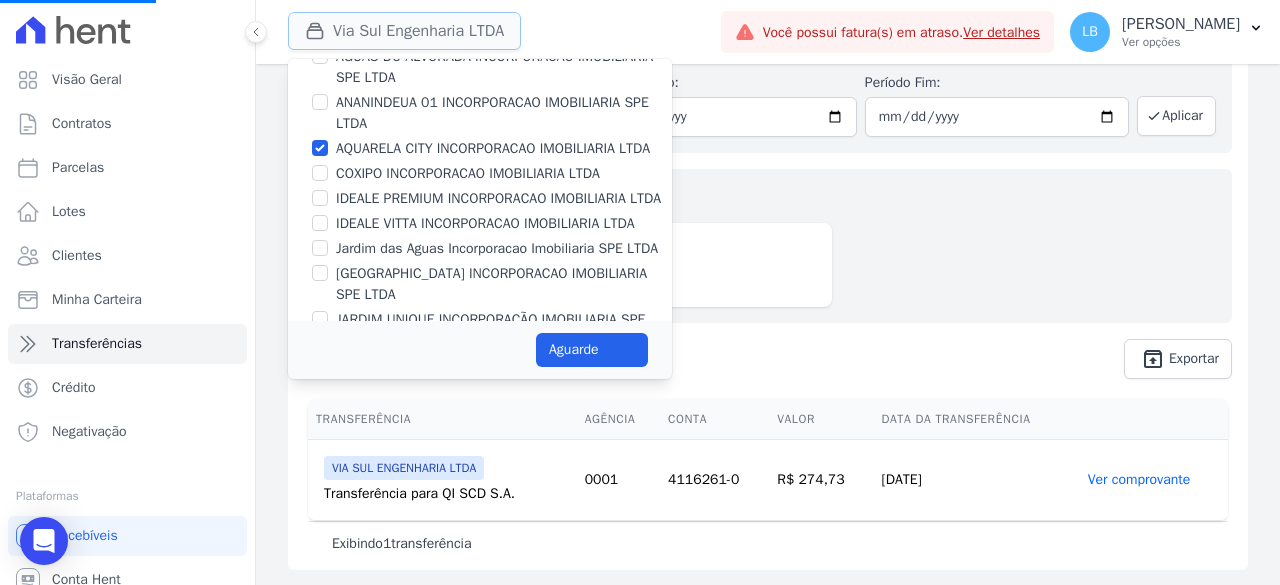 click on "Via Sul Engenharia LTDA" at bounding box center [404, 31] 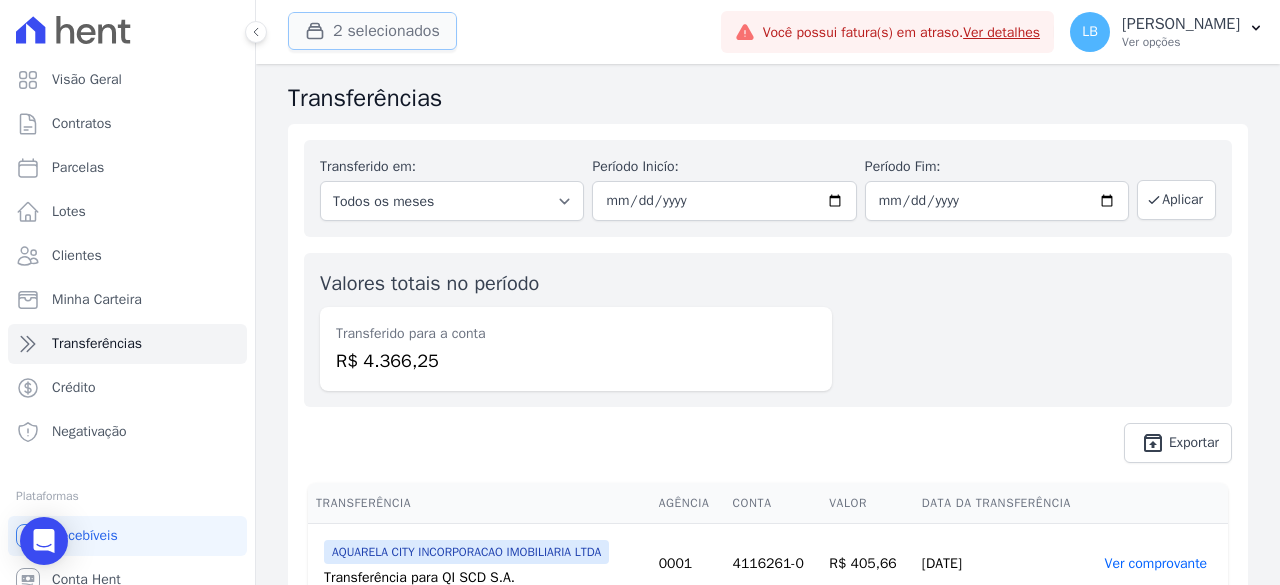 click on "2 selecionados" at bounding box center [372, 31] 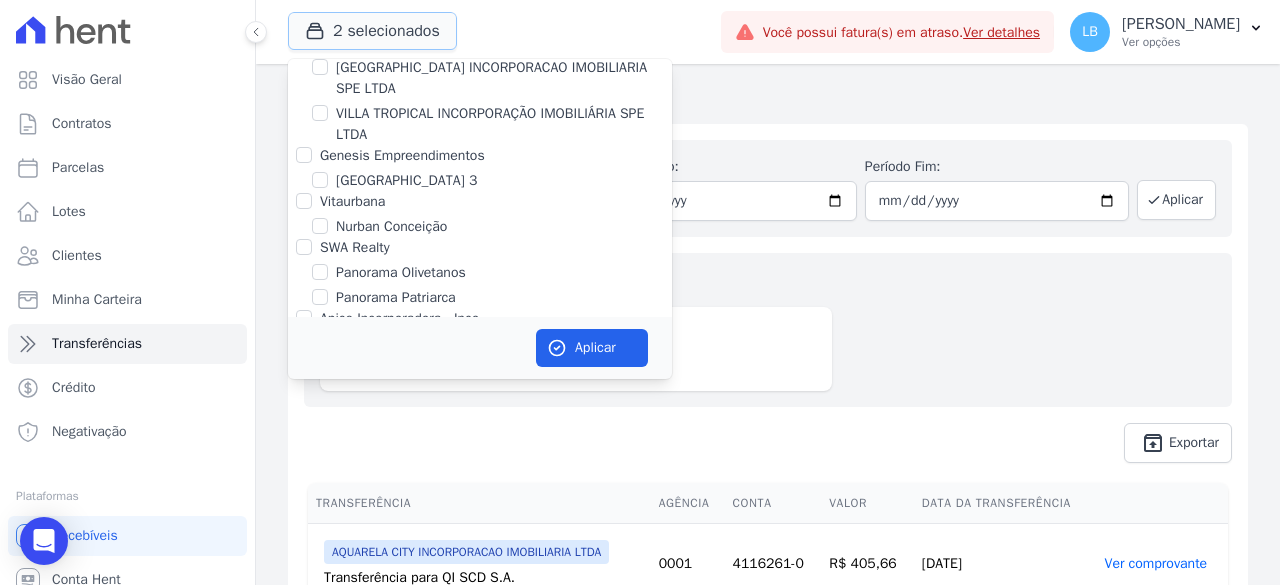scroll, scrollTop: 800, scrollLeft: 0, axis: vertical 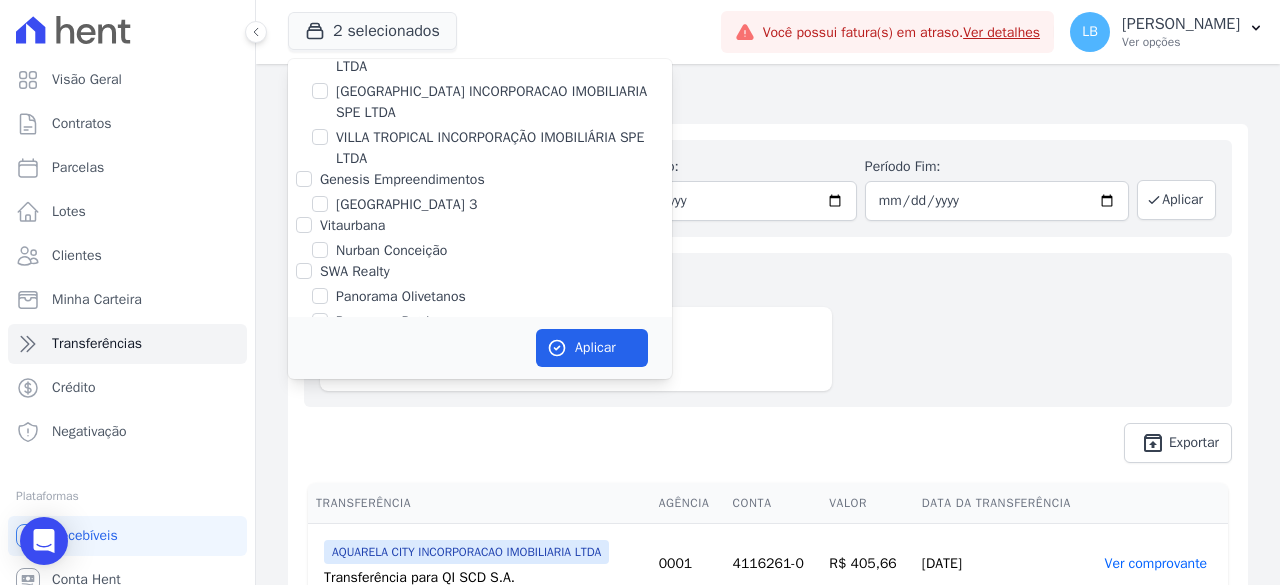 click on "Via Sul Engenharia
AGUAS DE [GEOGRAPHIC_DATA] INCORPORACAO IMOBILIARIA SPE LTDA
AGUAS DO ALVORADA INCORPORACAO IMOBILIARIA SPE LTDA
ANANINDEUA 01 INCORPORACAO IMOBILIARIA SPE LTDA
AQUARELA CITY INCORPORACAO IMOBILIARIA LTDA" at bounding box center [480, -126] 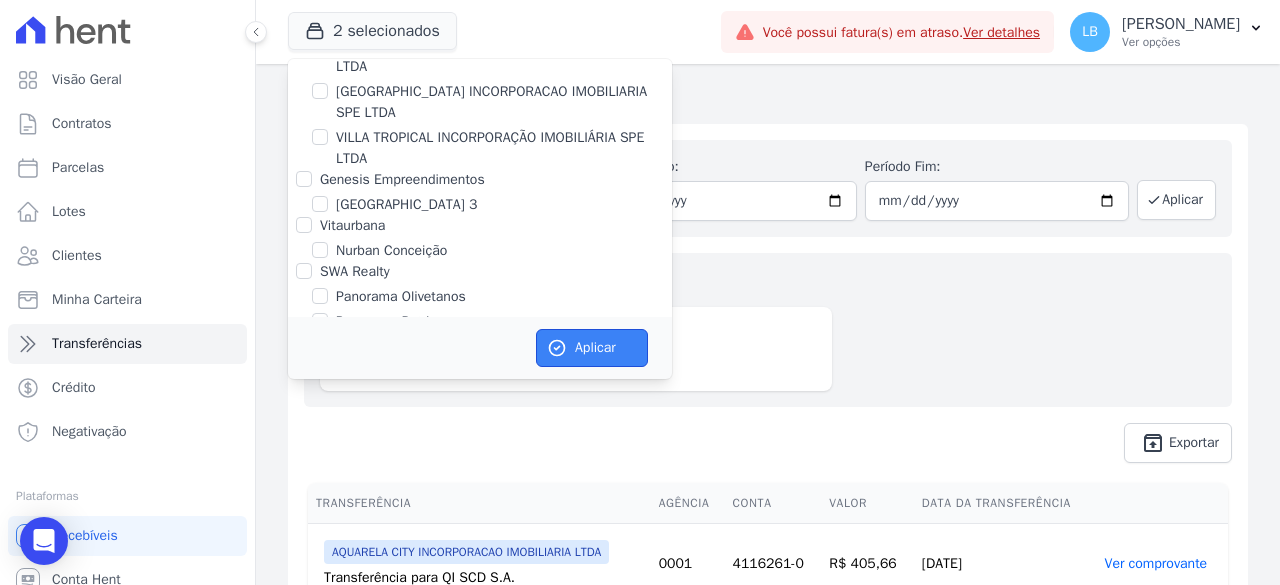 click on "Aplicar" at bounding box center (592, 348) 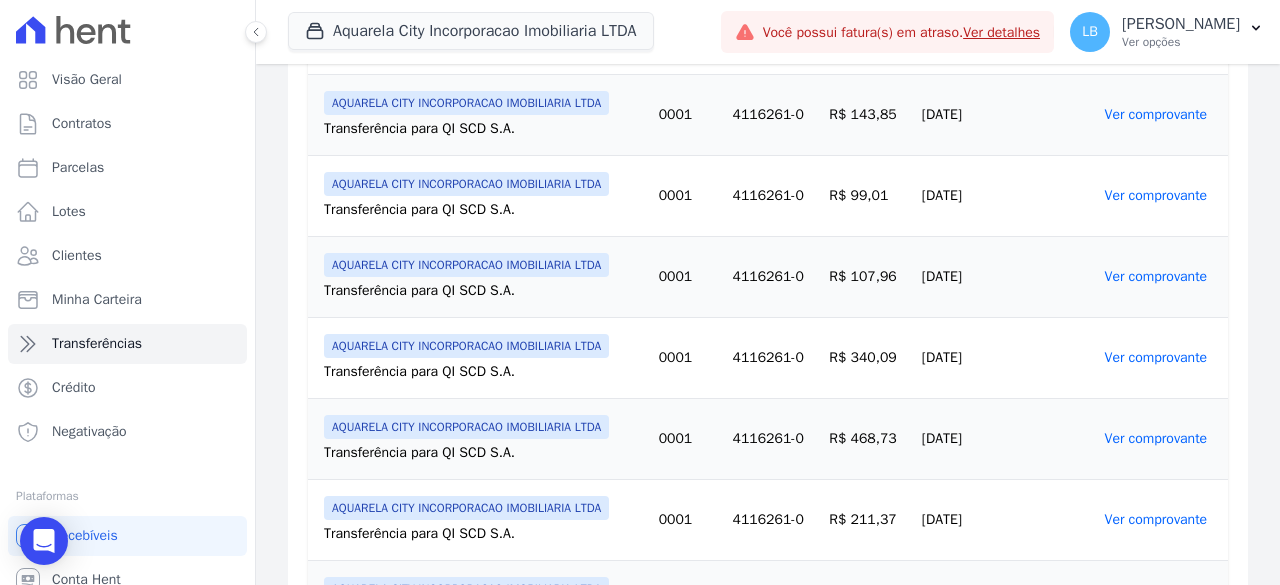 scroll, scrollTop: 700, scrollLeft: 0, axis: vertical 